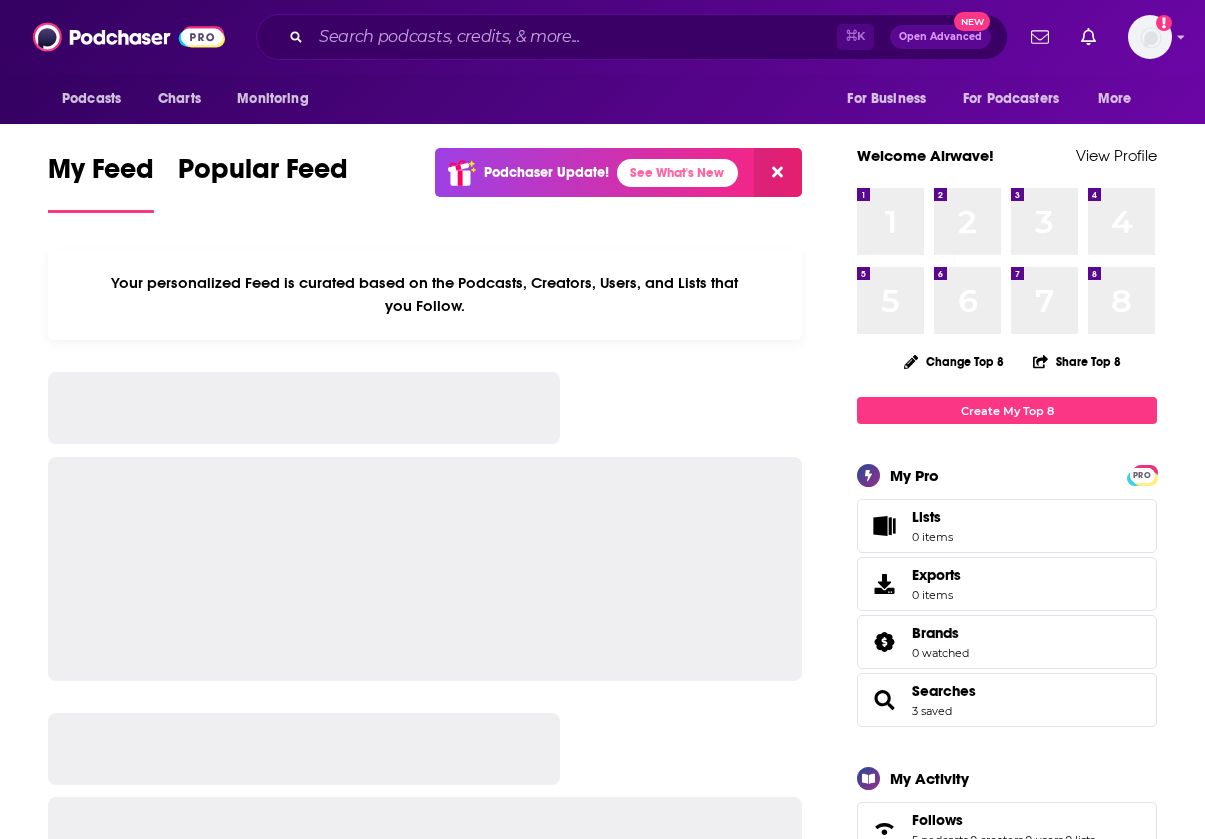 scroll, scrollTop: 0, scrollLeft: 0, axis: both 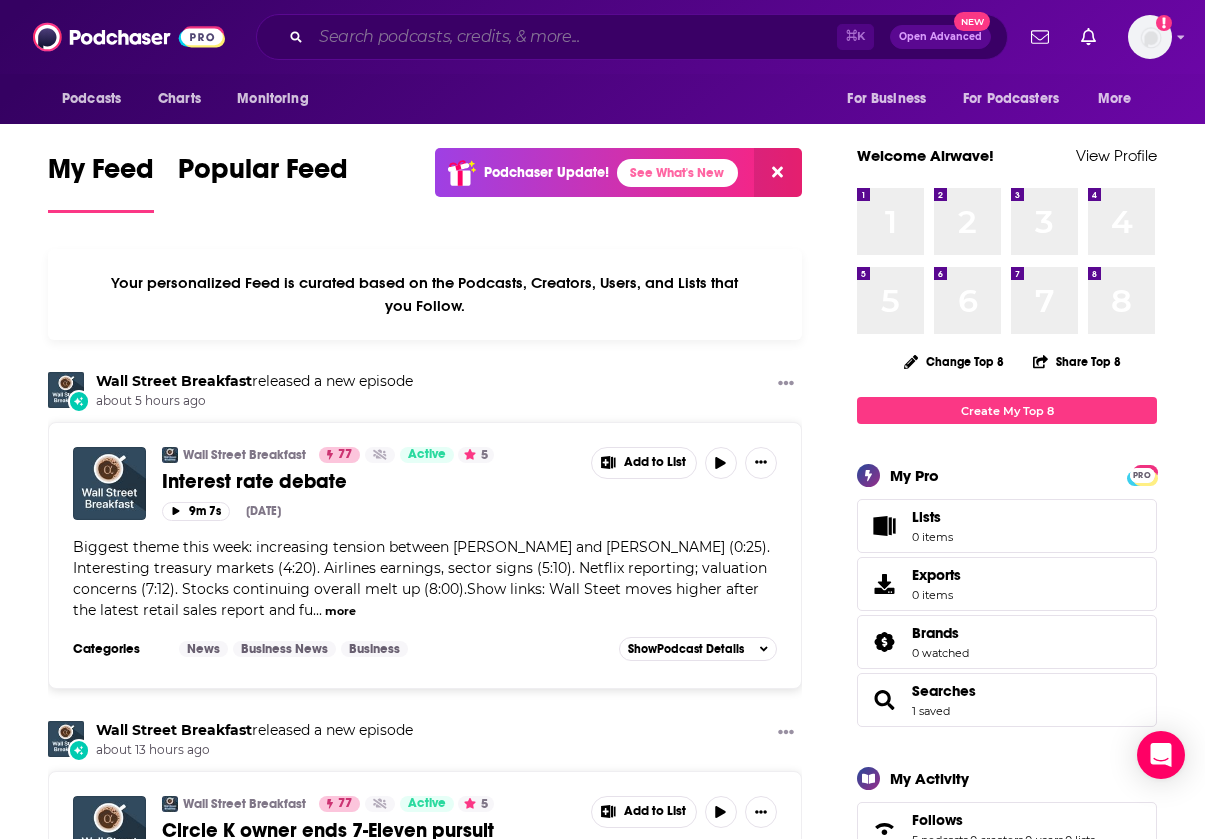 click at bounding box center (574, 37) 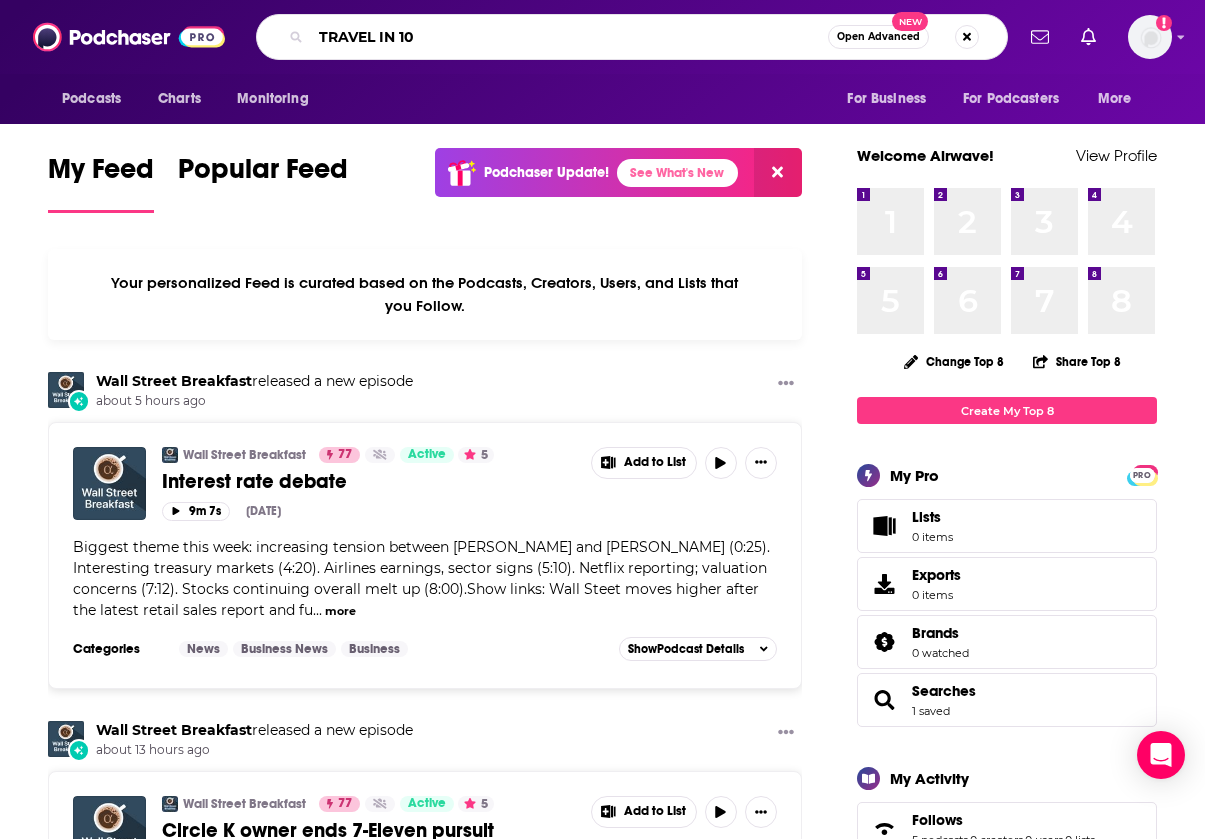 type on "TRAVEL IN 10" 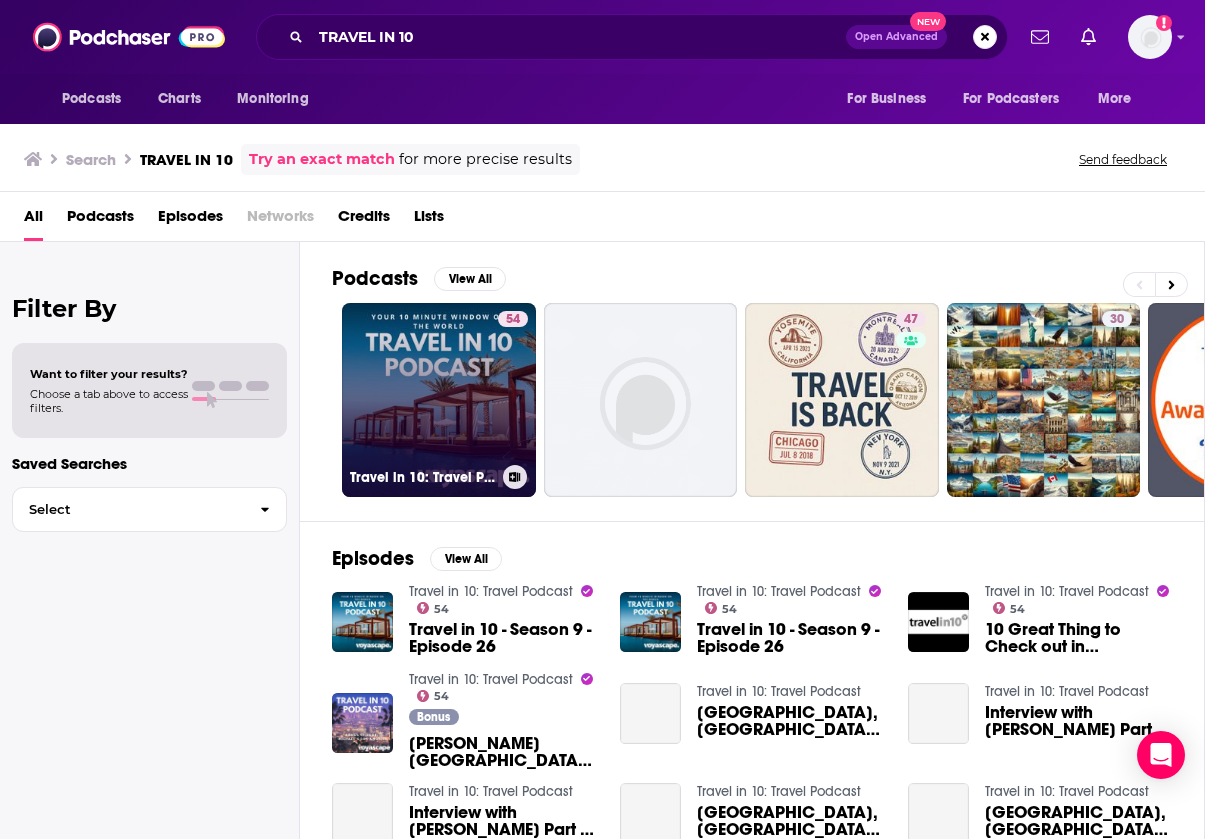 click on "54 Travel in 10: Travel Podcast" at bounding box center (439, 400) 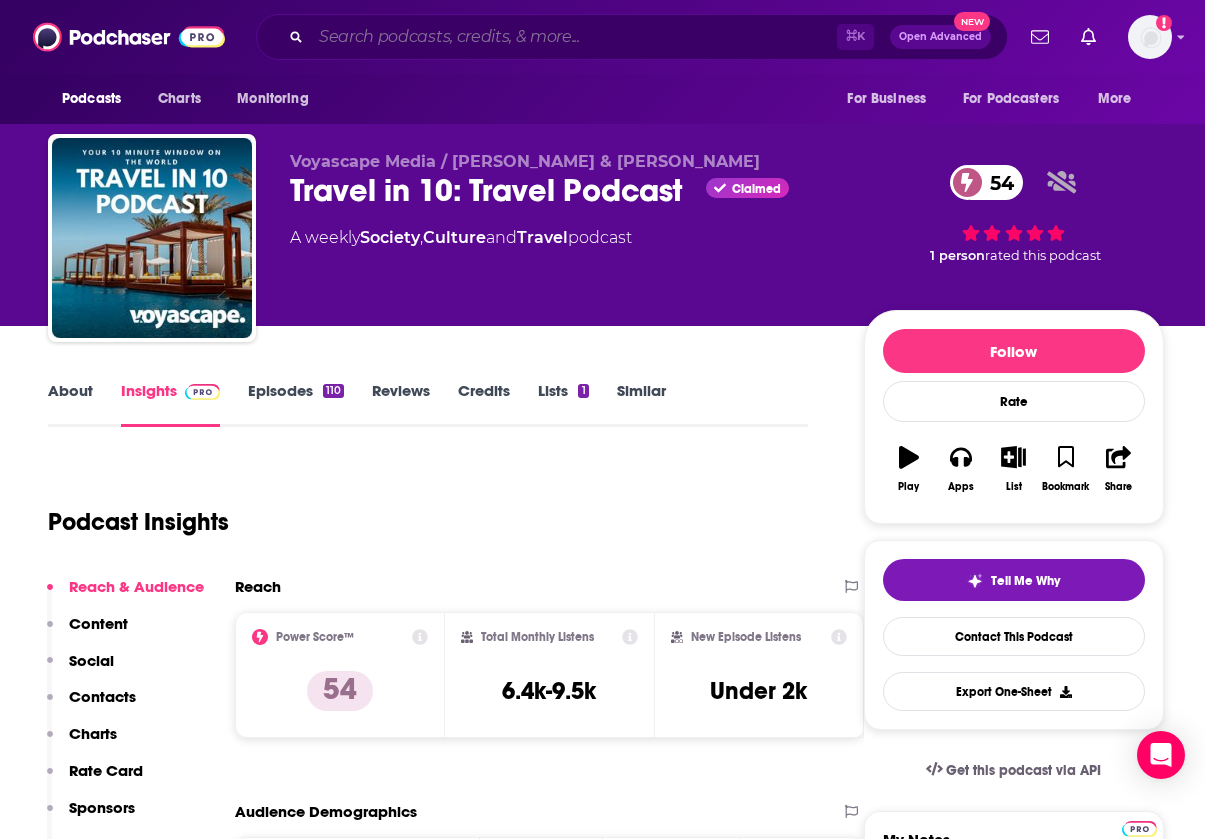 click at bounding box center (574, 37) 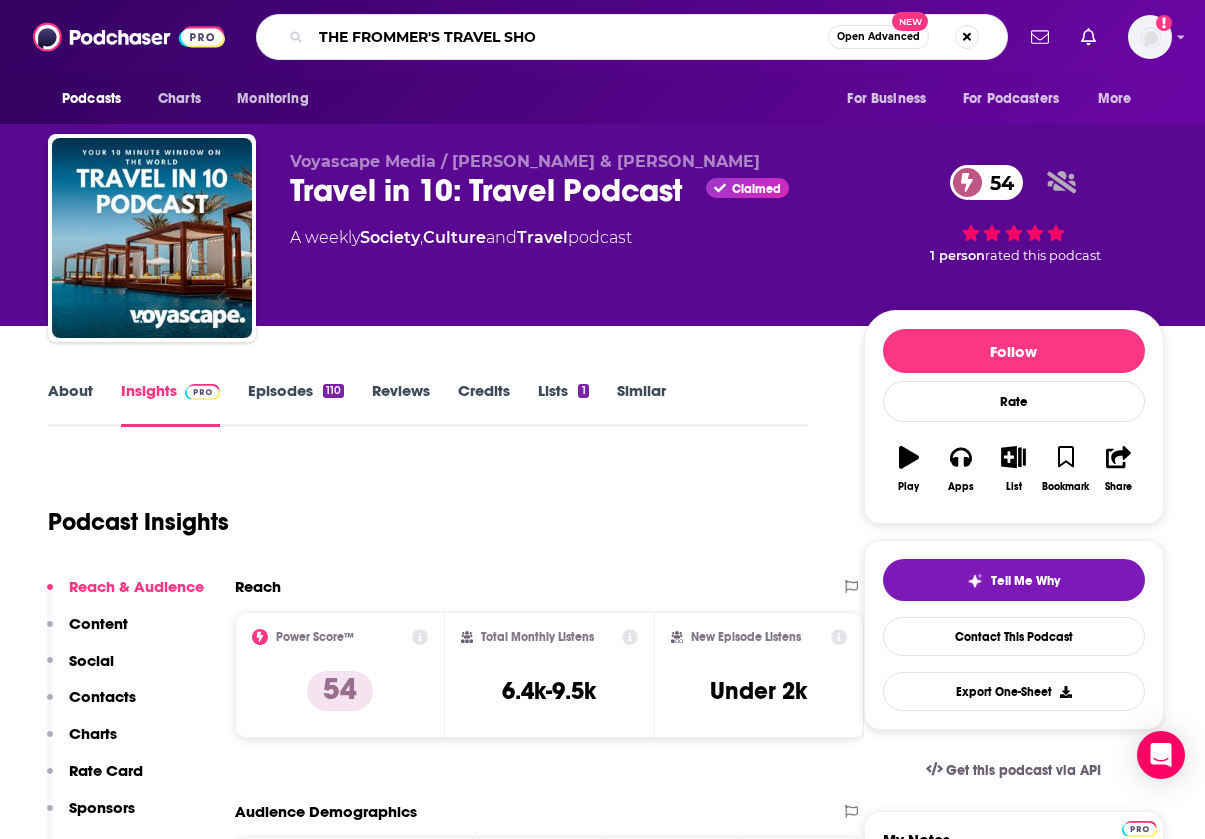 type on "THE FROMMER'S TRAVEL SHOW" 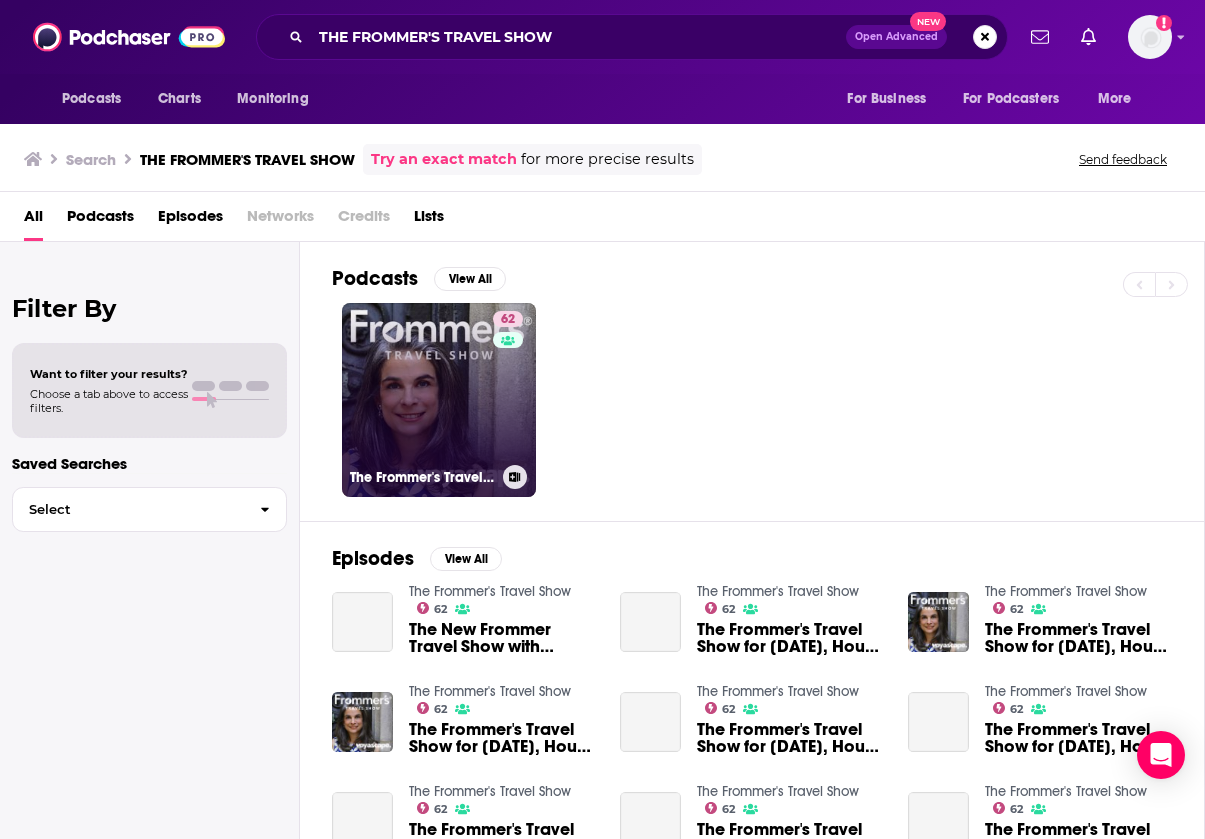 click on "62 The Frommer's Travel Show" at bounding box center (439, 400) 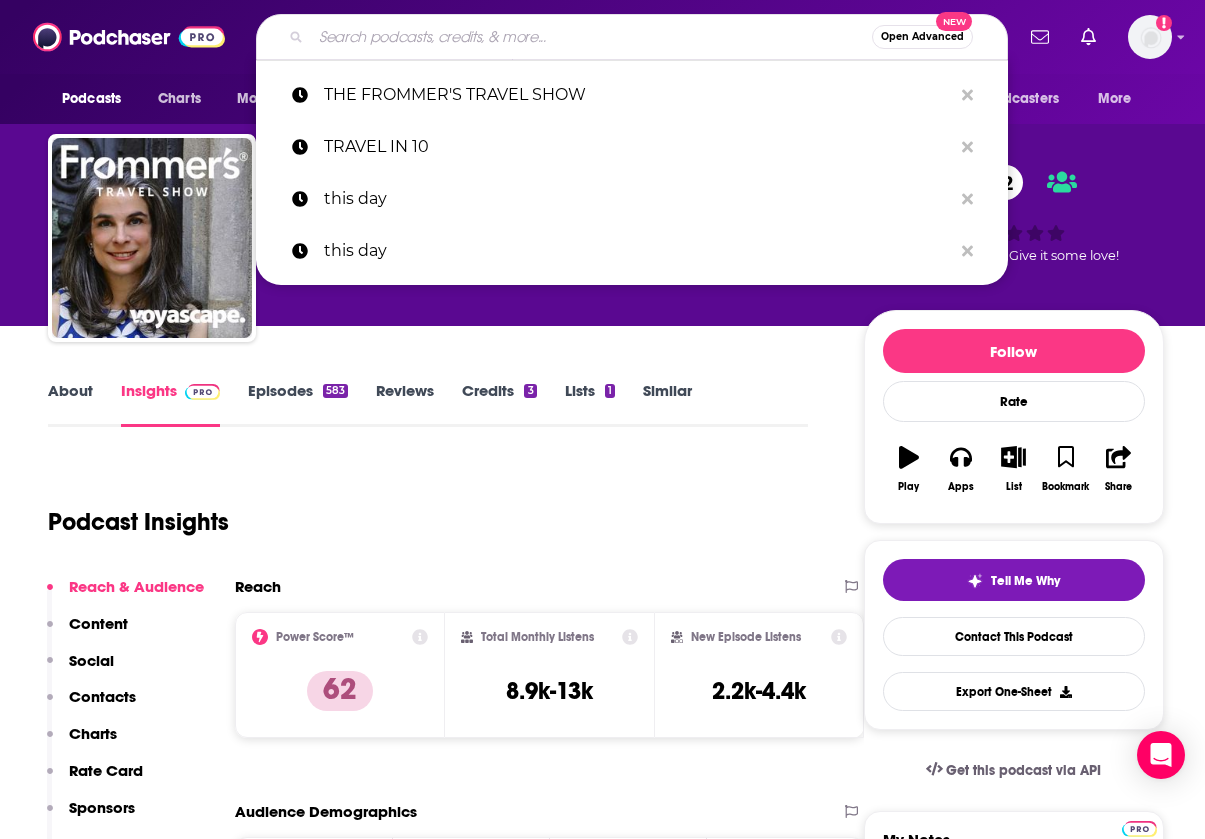 click at bounding box center [591, 37] 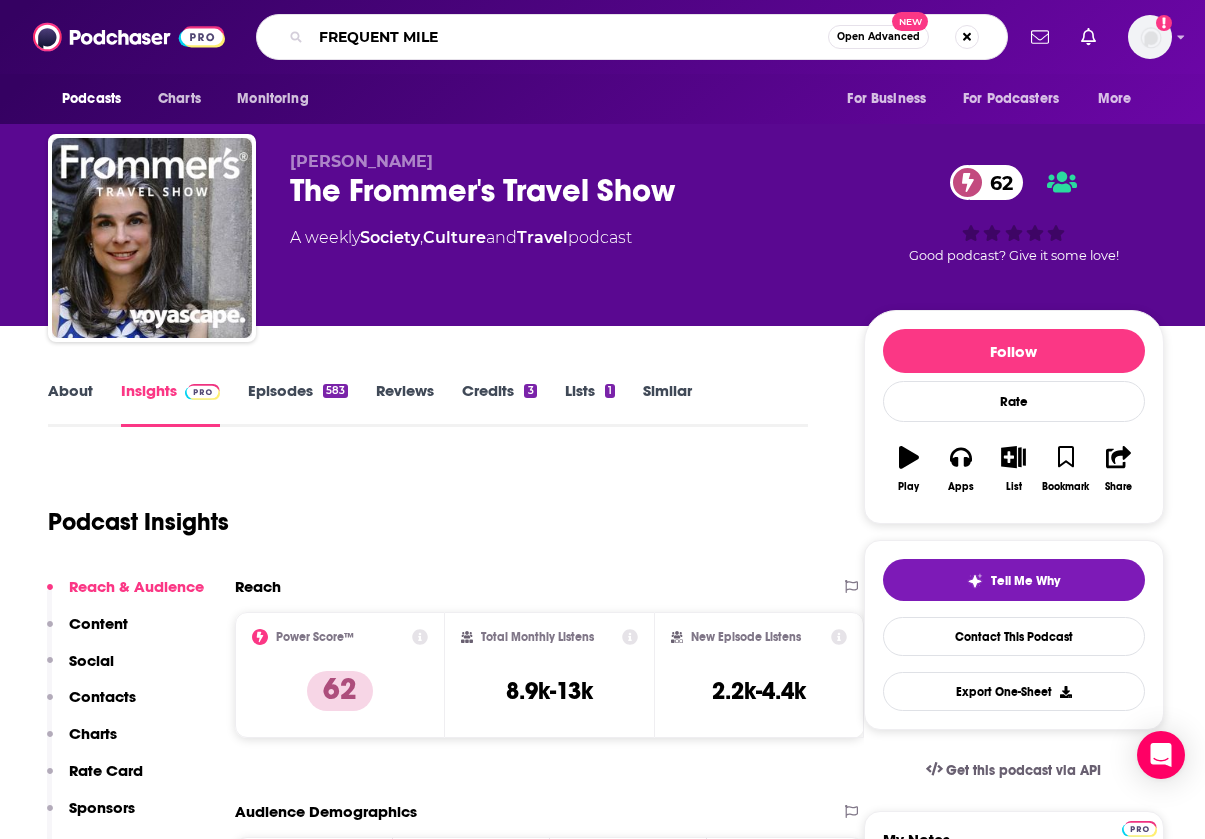 type on "FREQUENT MILER" 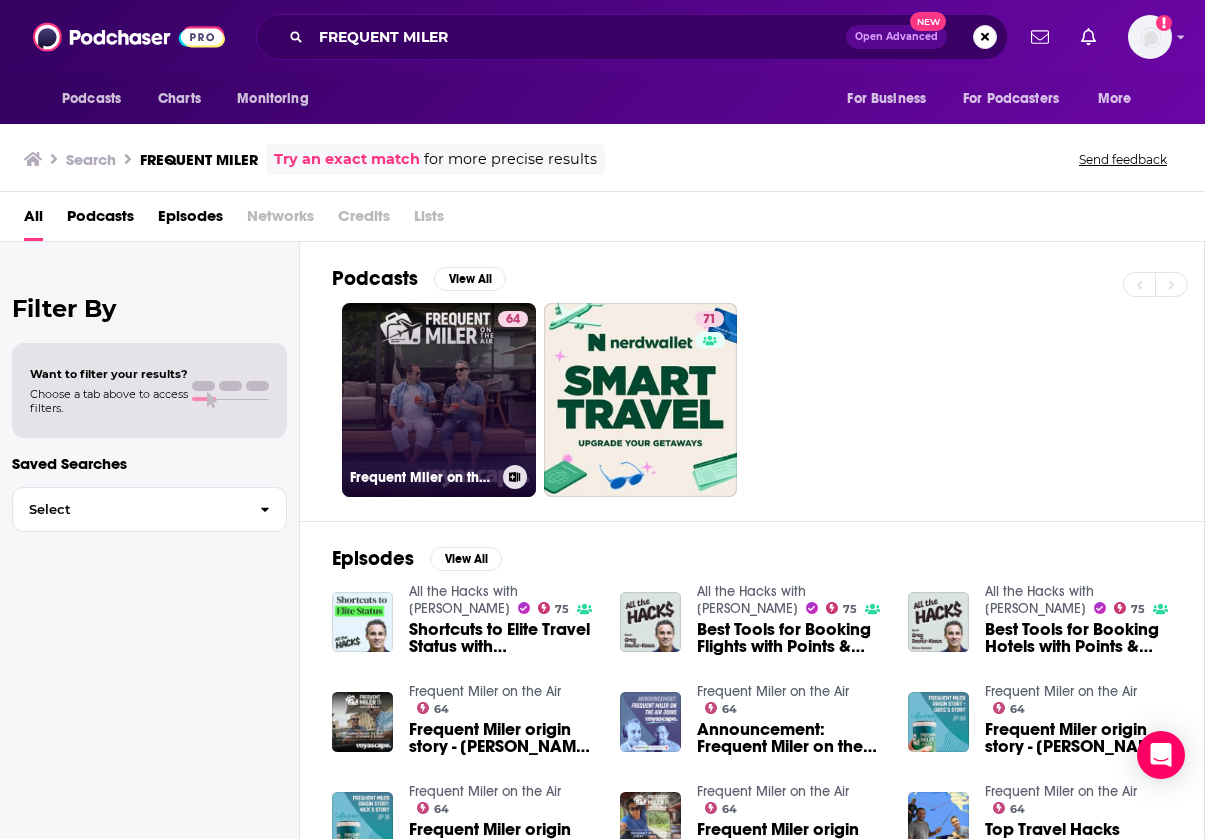 click on "64 Frequent Miler on the Air" at bounding box center (439, 400) 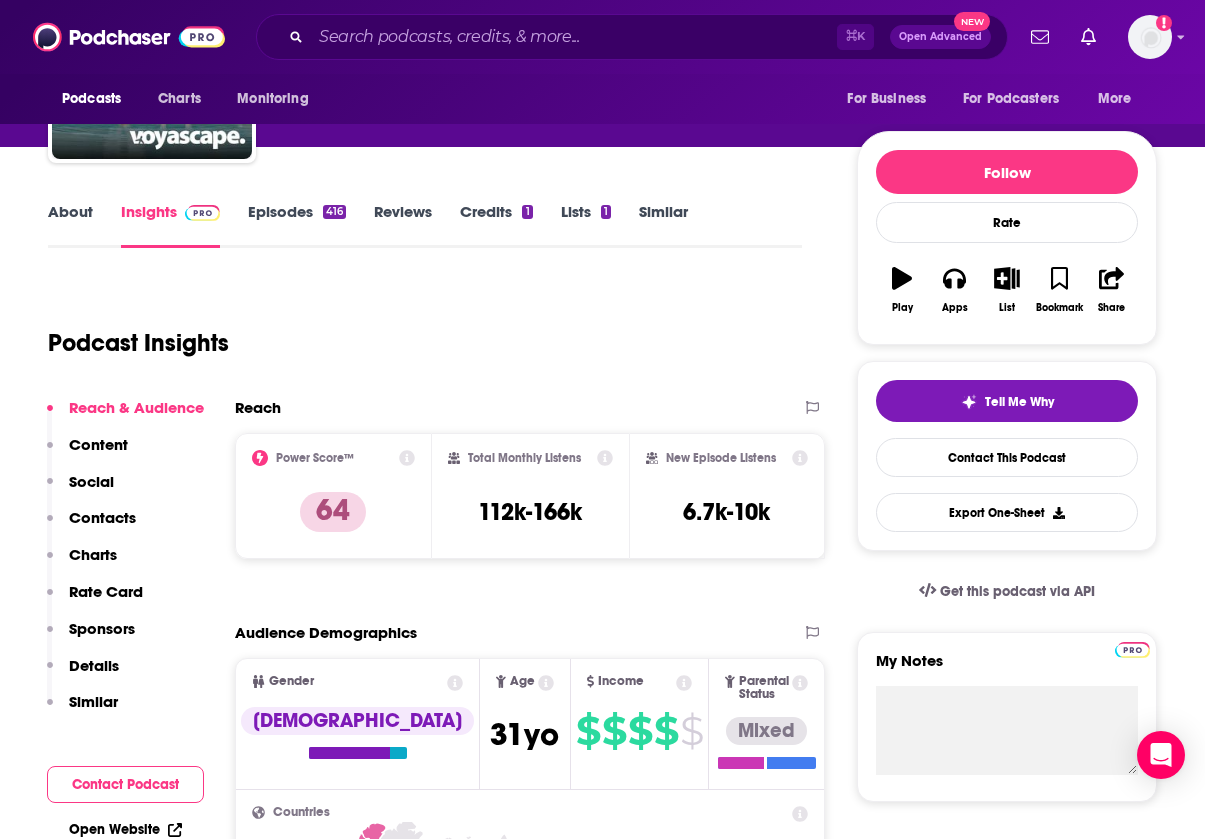 scroll, scrollTop: 180, scrollLeft: 0, axis: vertical 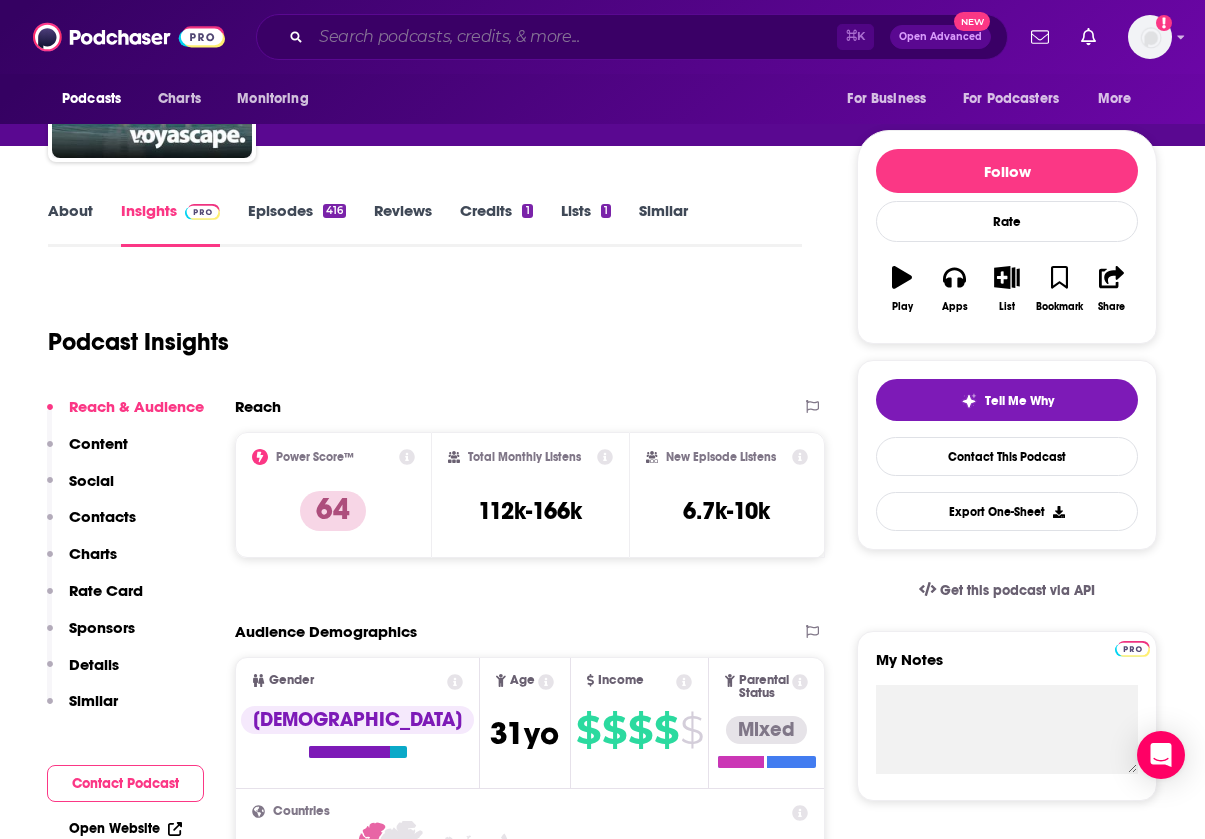 click at bounding box center [574, 37] 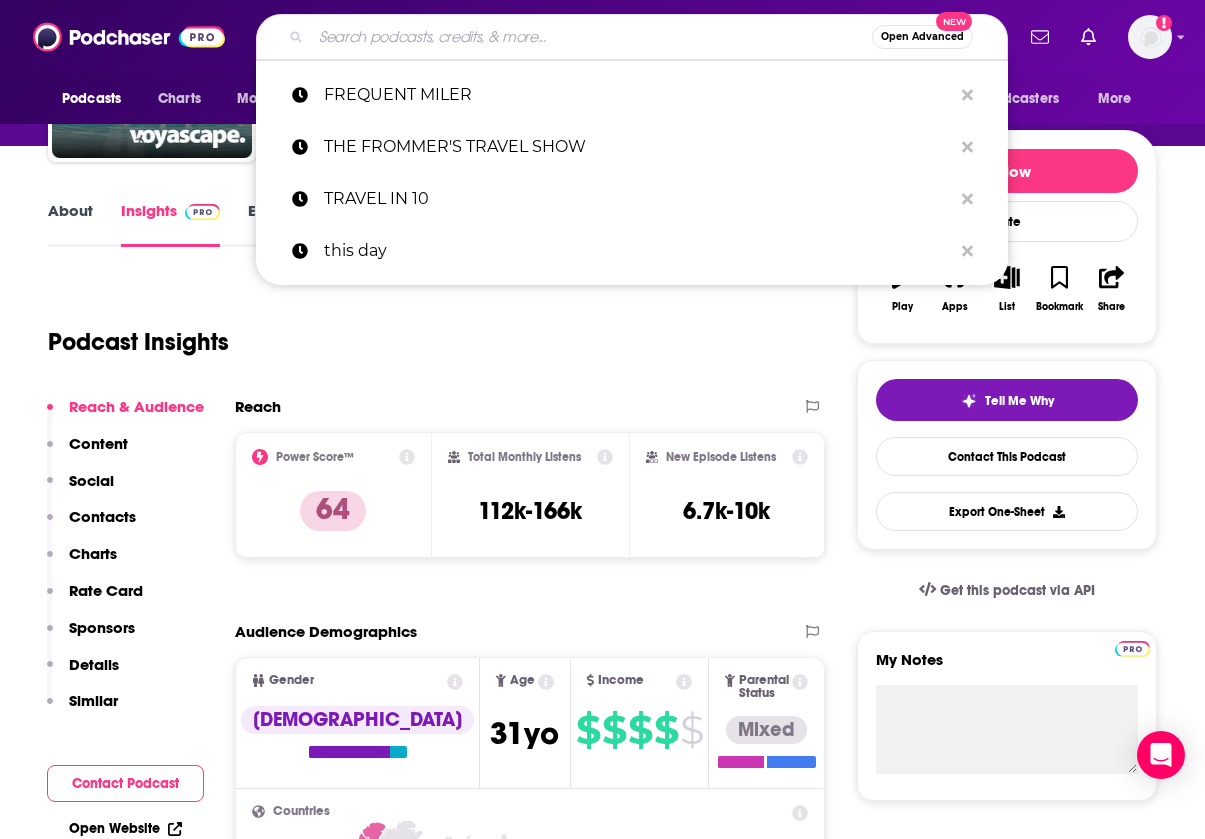click at bounding box center [591, 37] 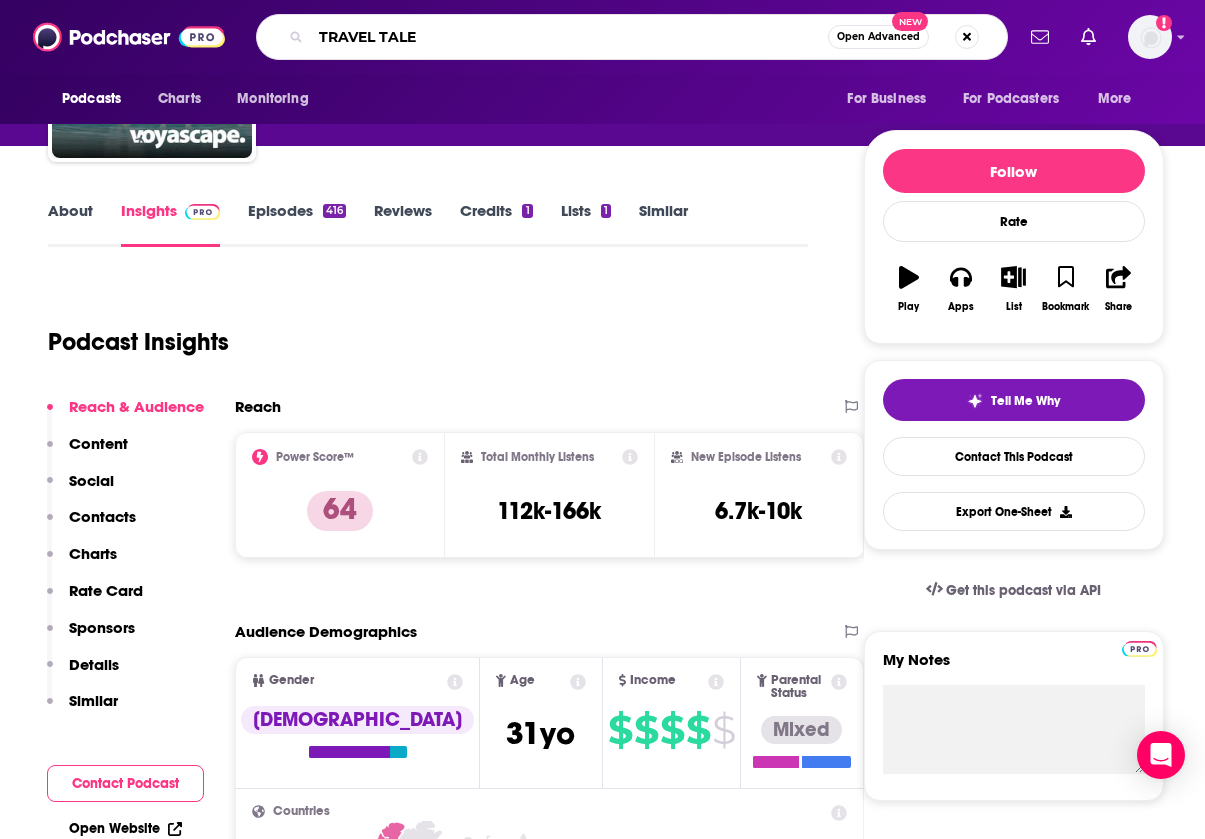 type on "TRAVEL TALES" 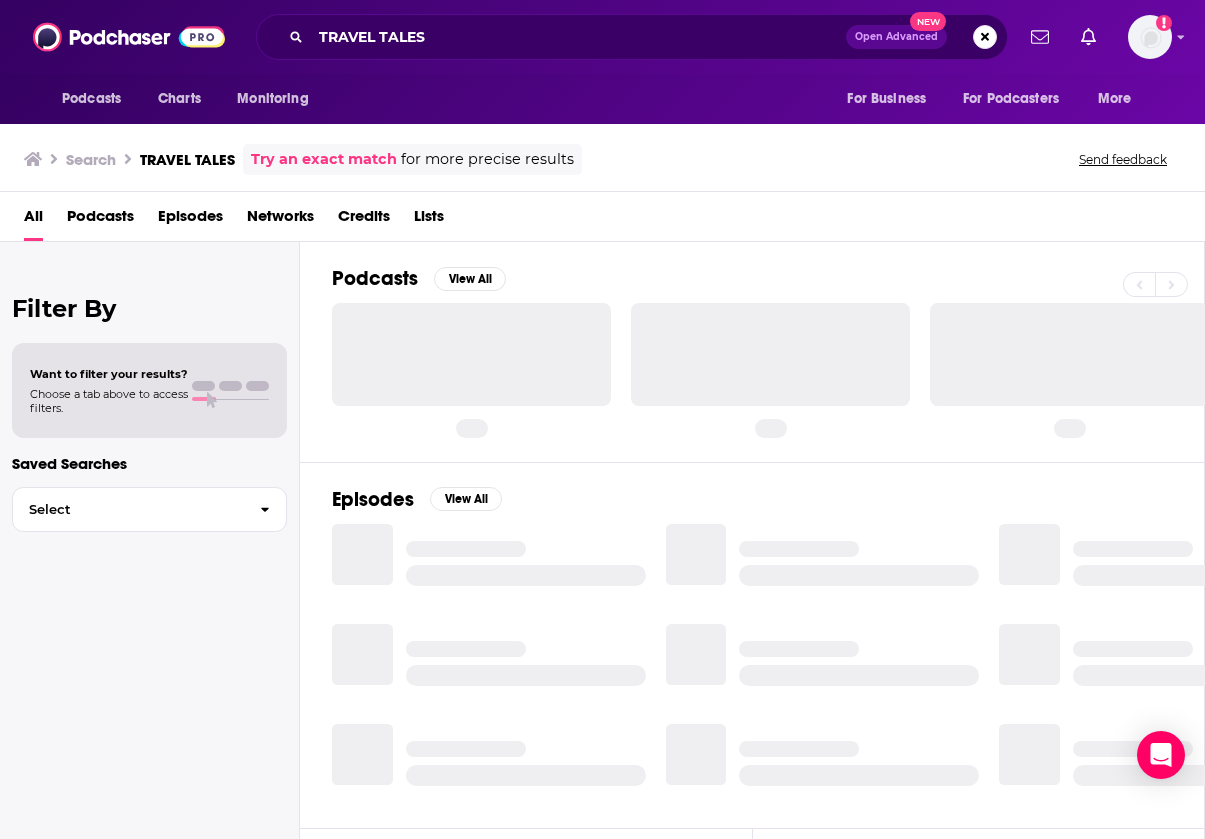 scroll, scrollTop: 0, scrollLeft: 0, axis: both 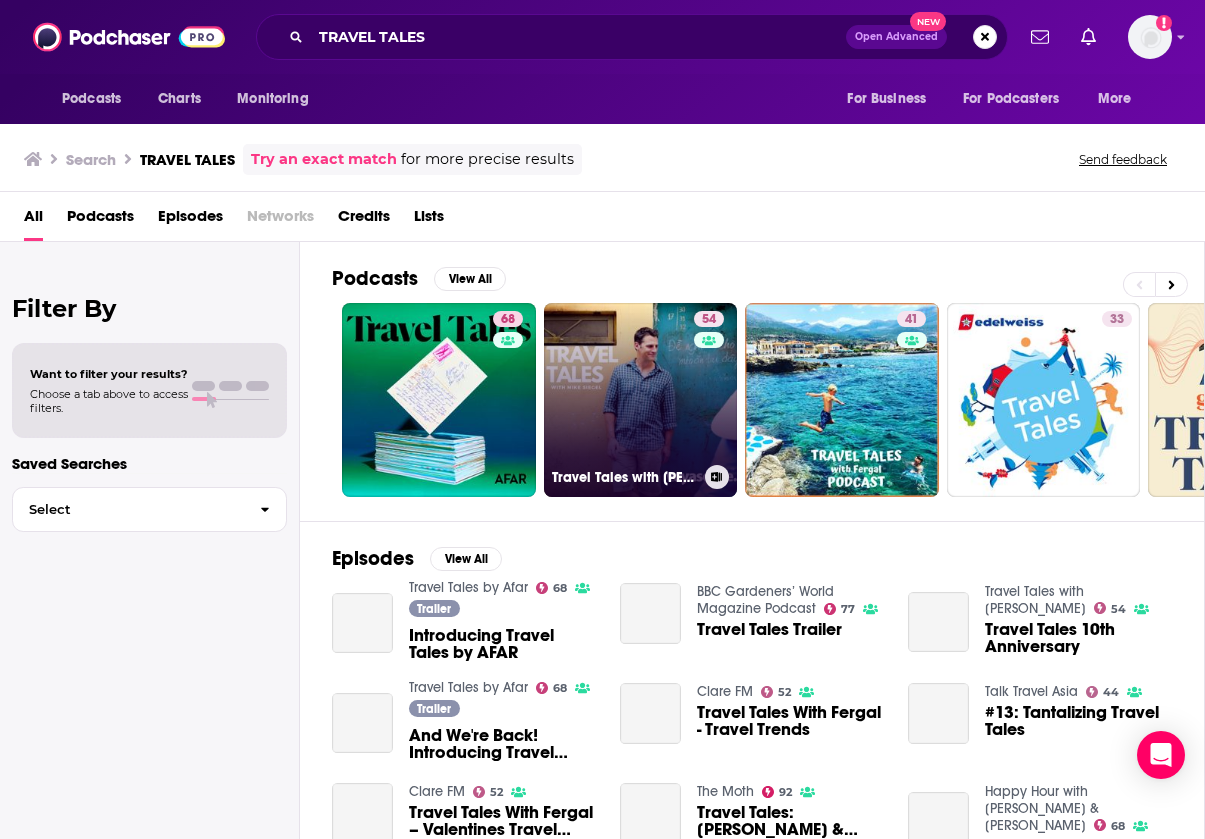 click on "54 Travel Tales with [PERSON_NAME]" at bounding box center [641, 400] 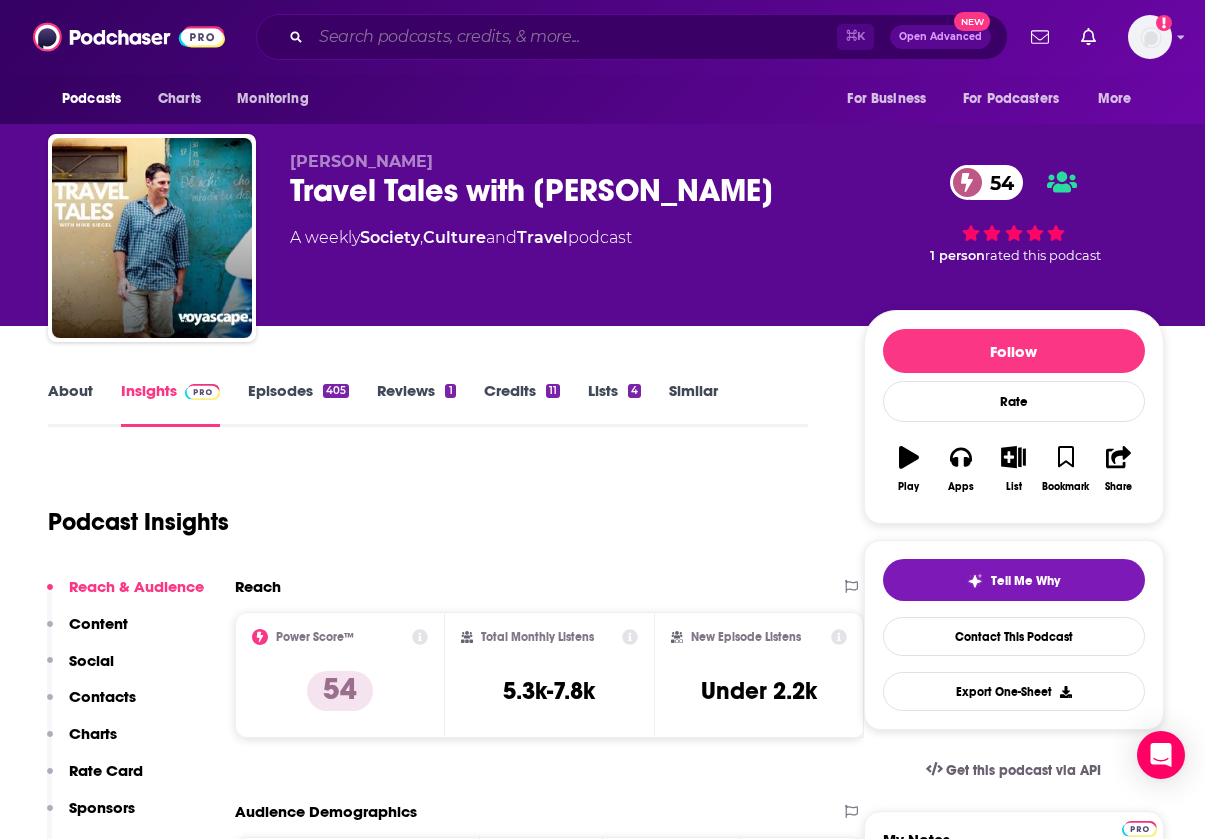 click at bounding box center [574, 37] 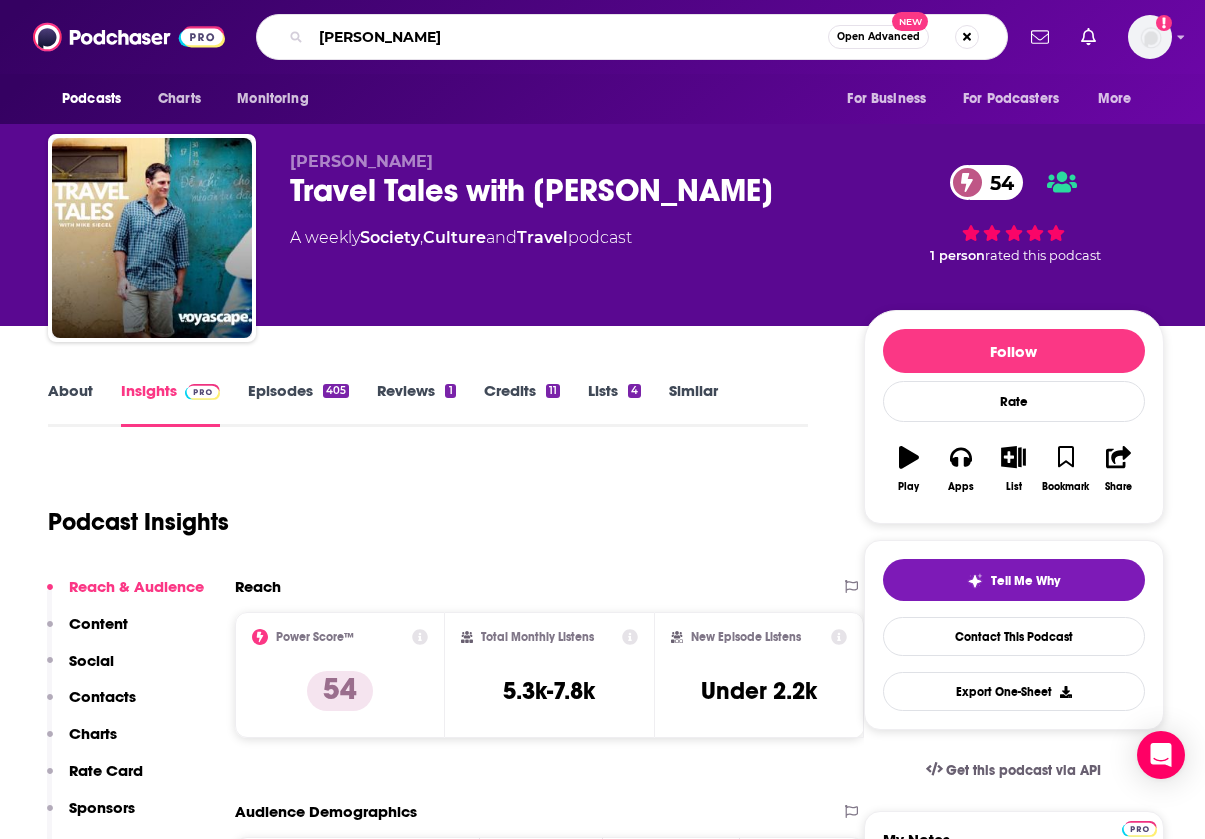 type on "CURIOUS TOURISM" 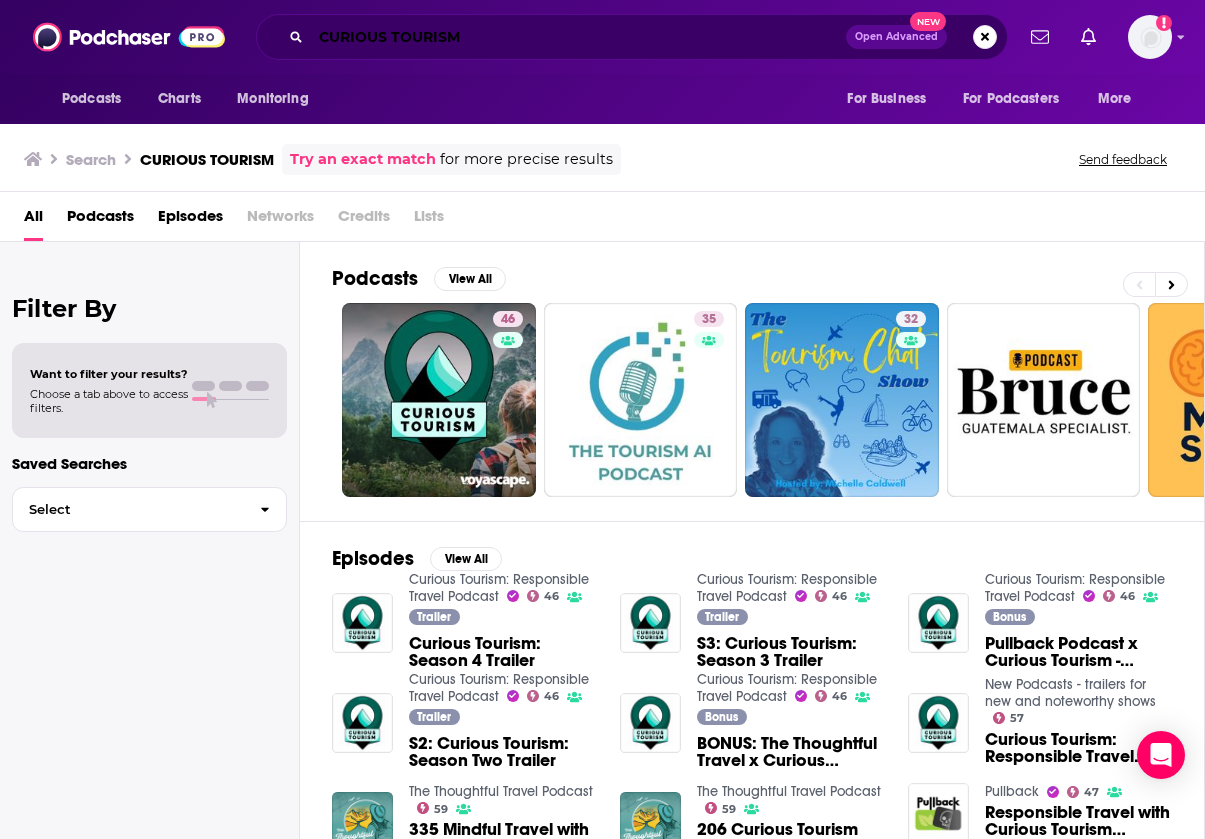click on "CURIOUS TOURISM" at bounding box center [578, 37] 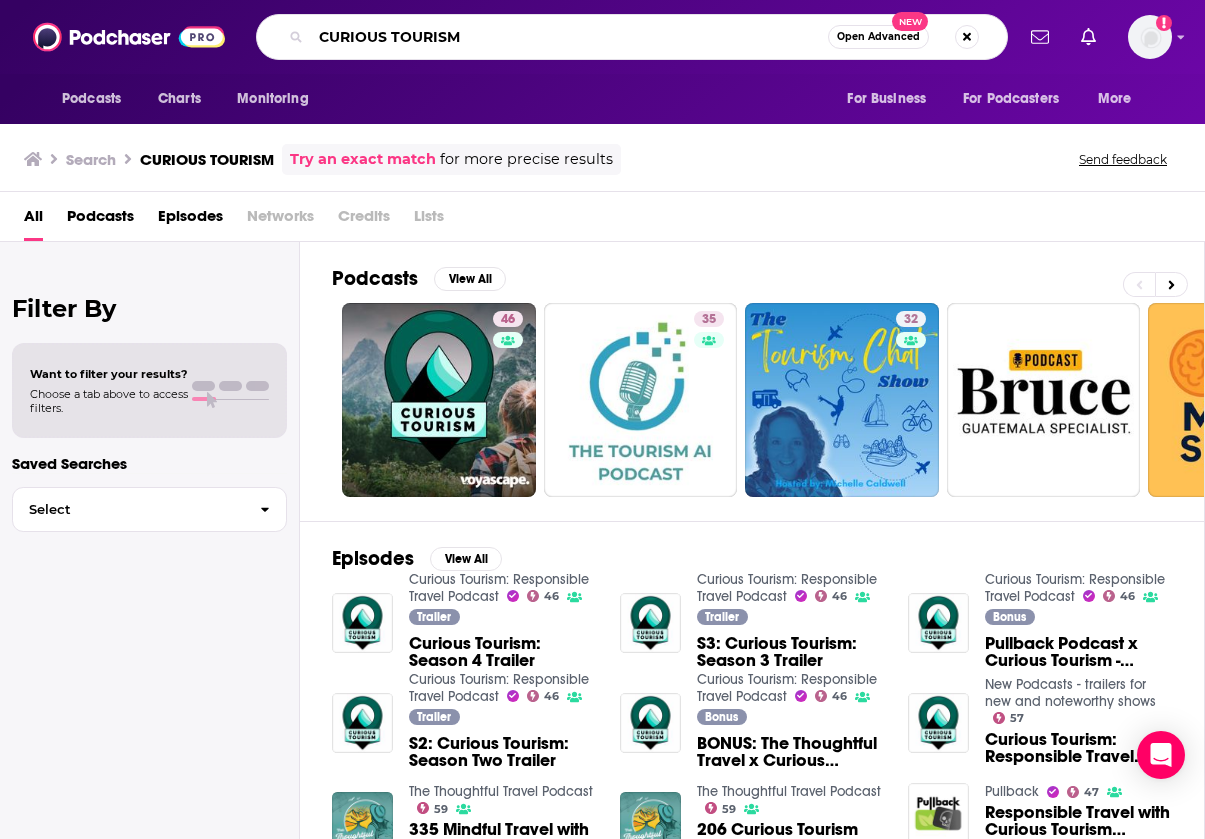 click on "CURIOUS TOURISM" at bounding box center (569, 37) 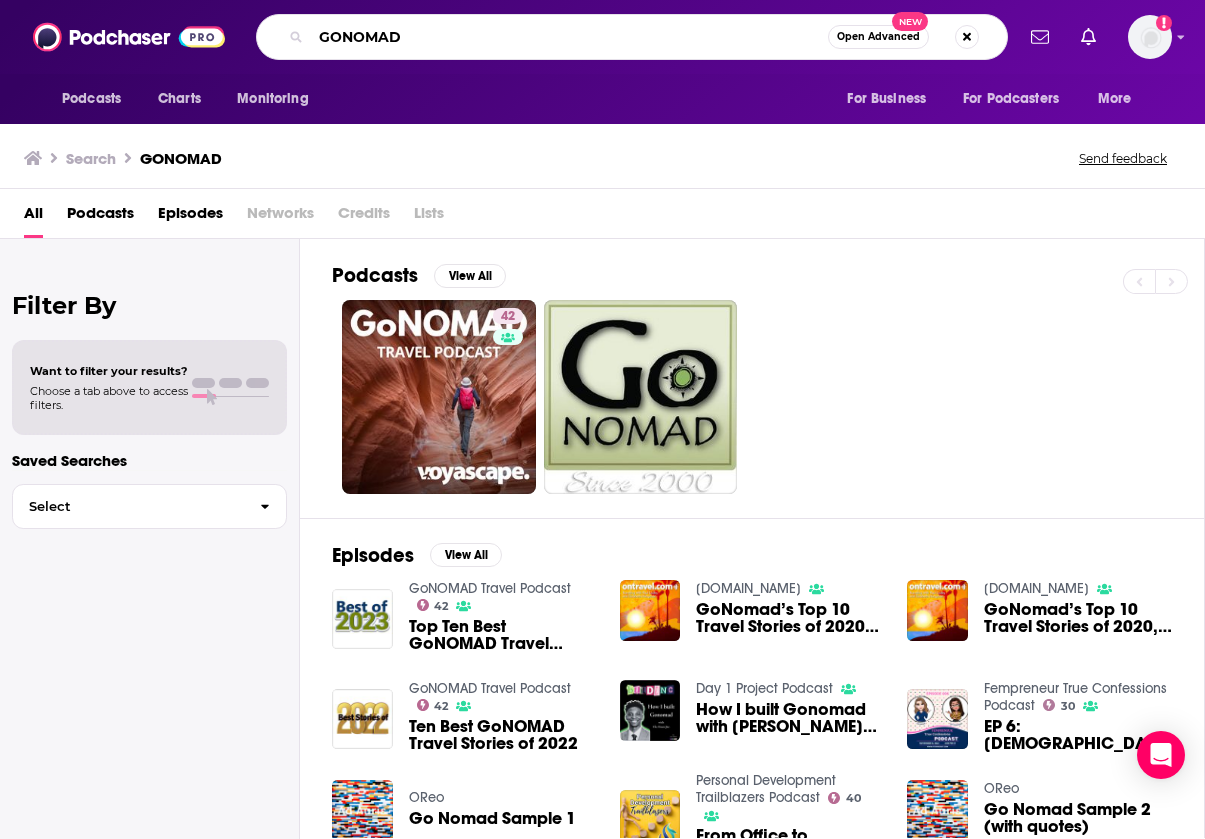 drag, startPoint x: 455, startPoint y: 42, endPoint x: 340, endPoint y: 20, distance: 117.08544 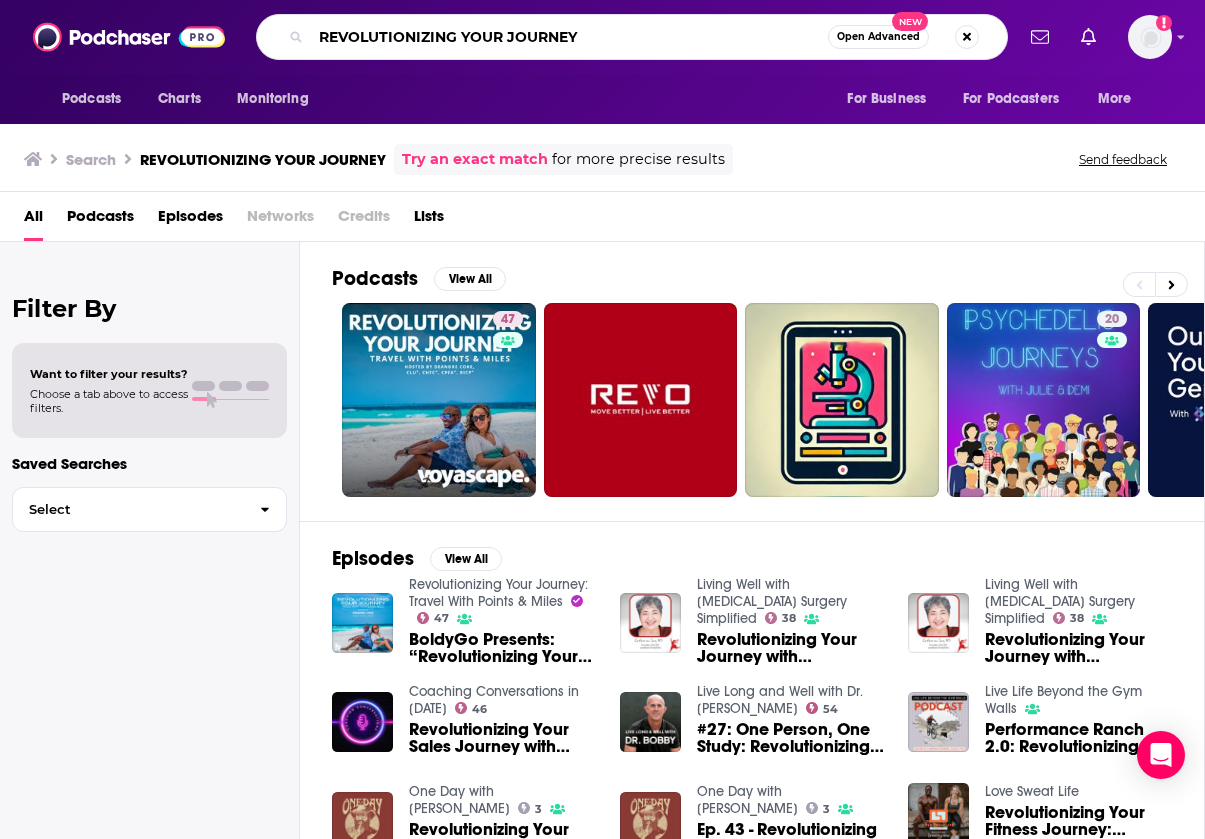 drag, startPoint x: 590, startPoint y: 41, endPoint x: 404, endPoint y: 3, distance: 189.84204 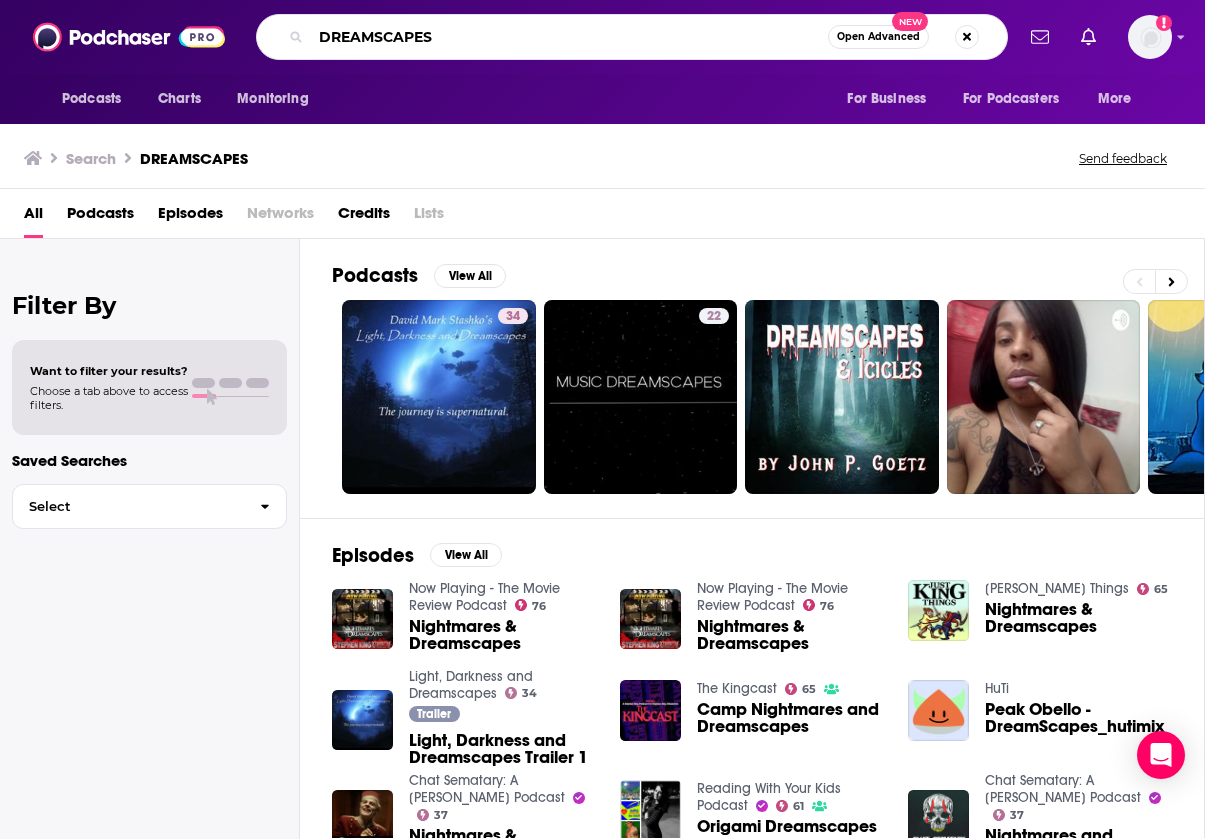 drag, startPoint x: 487, startPoint y: 34, endPoint x: 363, endPoint y: 16, distance: 125.299644 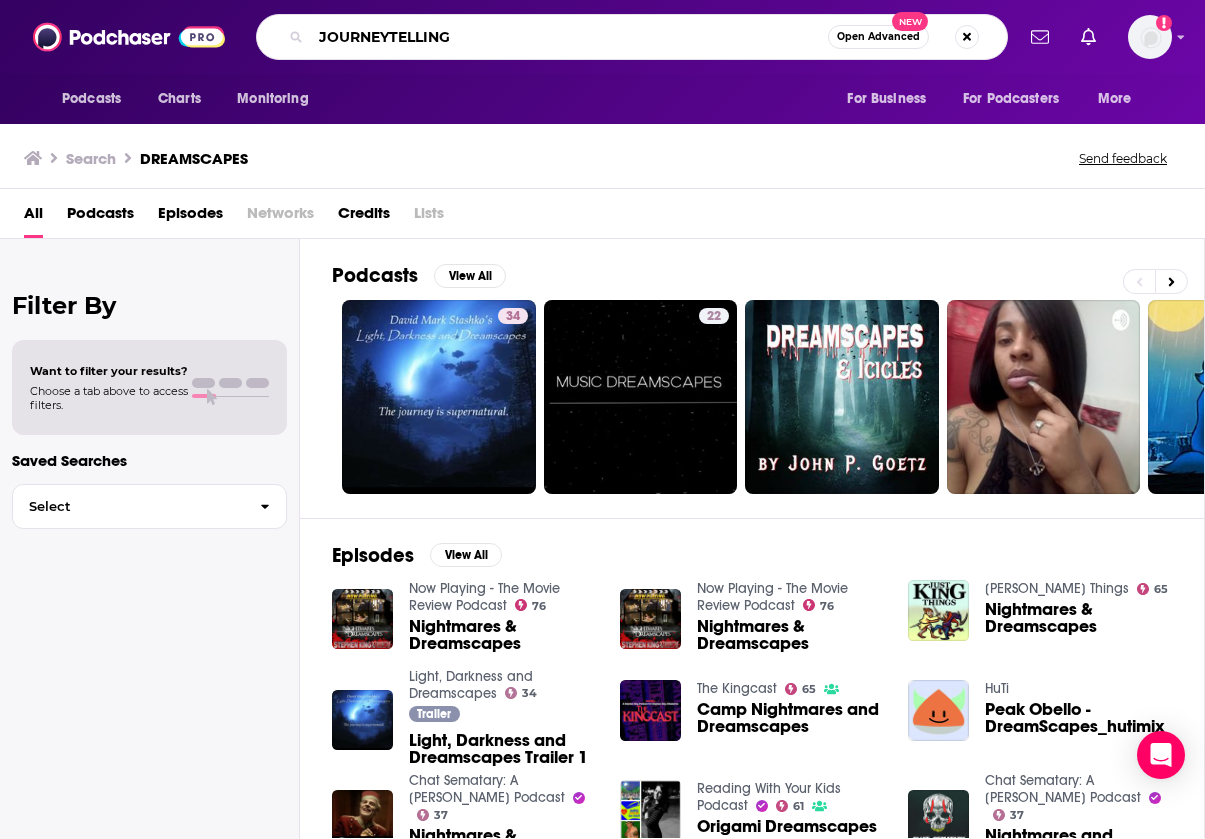 type on "JOURNEYTELLING" 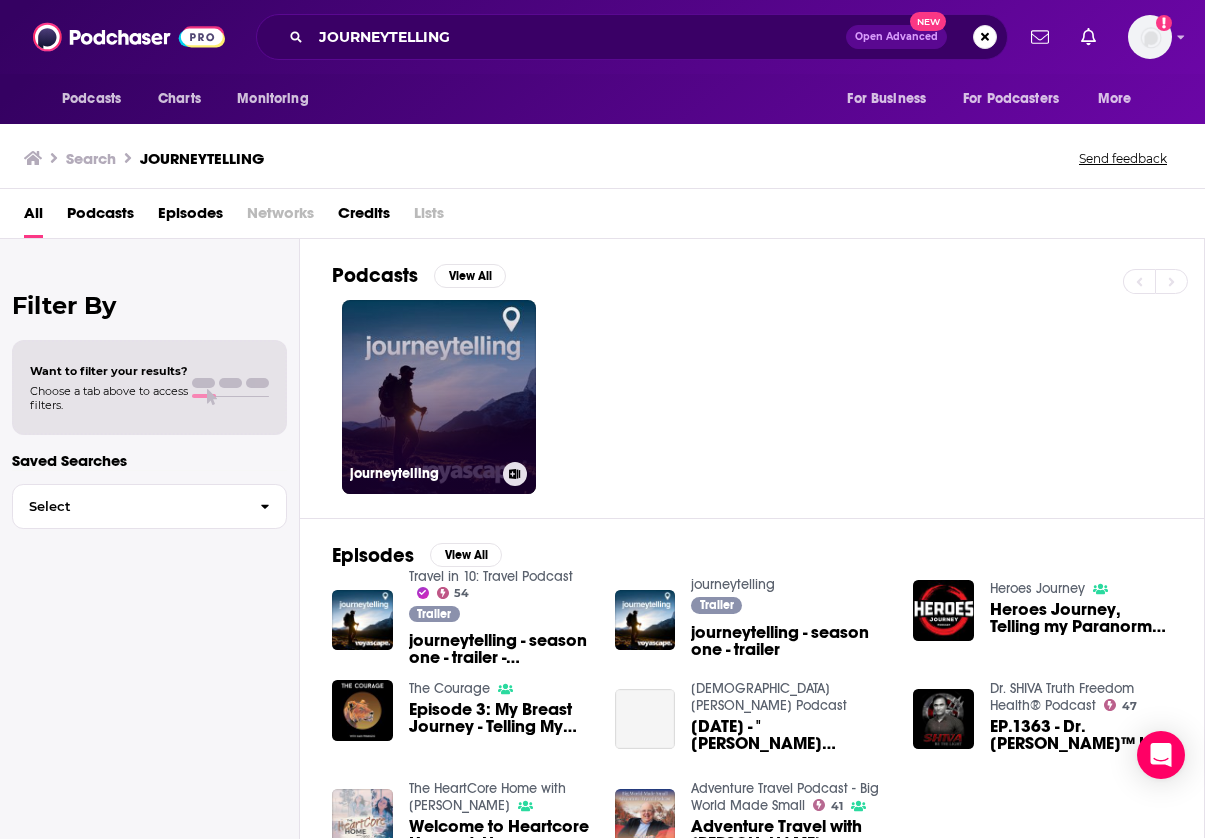 click on "journeytelling" at bounding box center (439, 397) 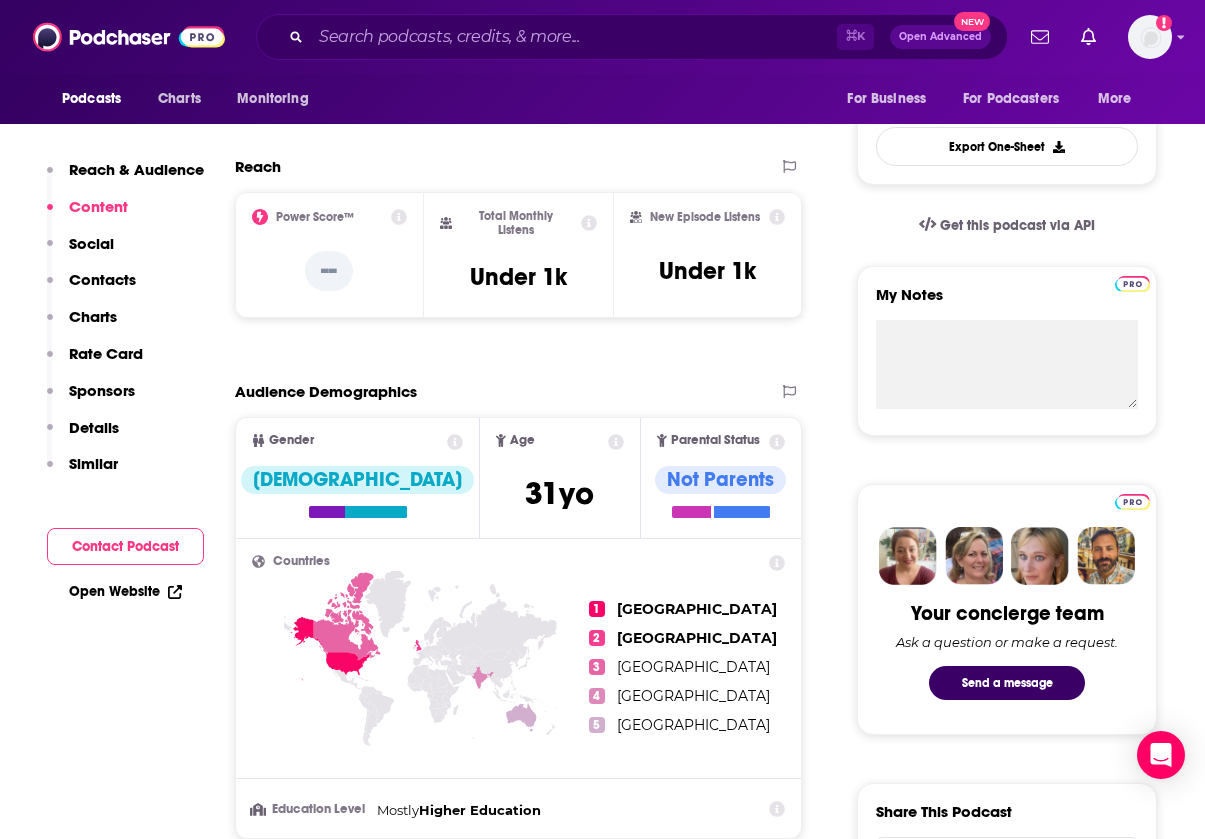scroll, scrollTop: 543, scrollLeft: 0, axis: vertical 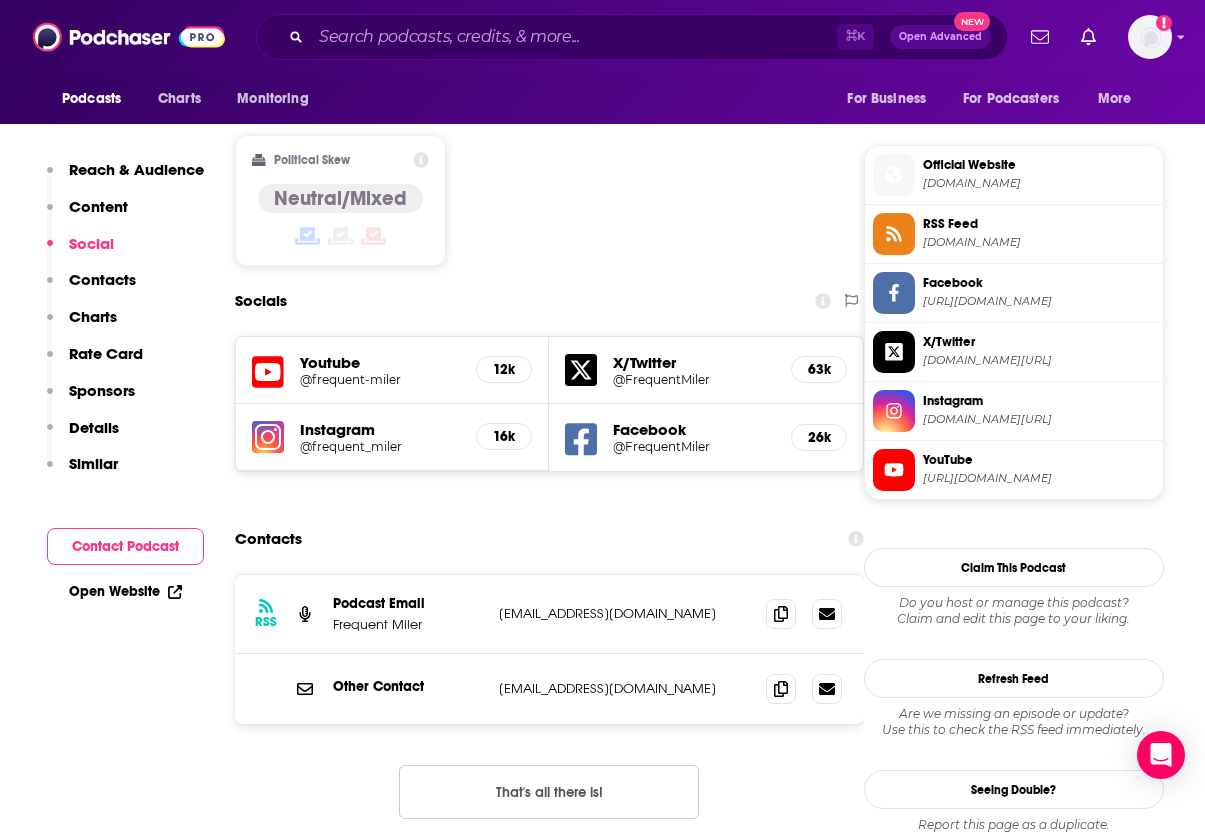 click on "RSS   Podcast Email Frequent Miler [EMAIL_ADDRESS][DOMAIN_NAME] [EMAIL_ADDRESS][DOMAIN_NAME]" at bounding box center [549, 614] 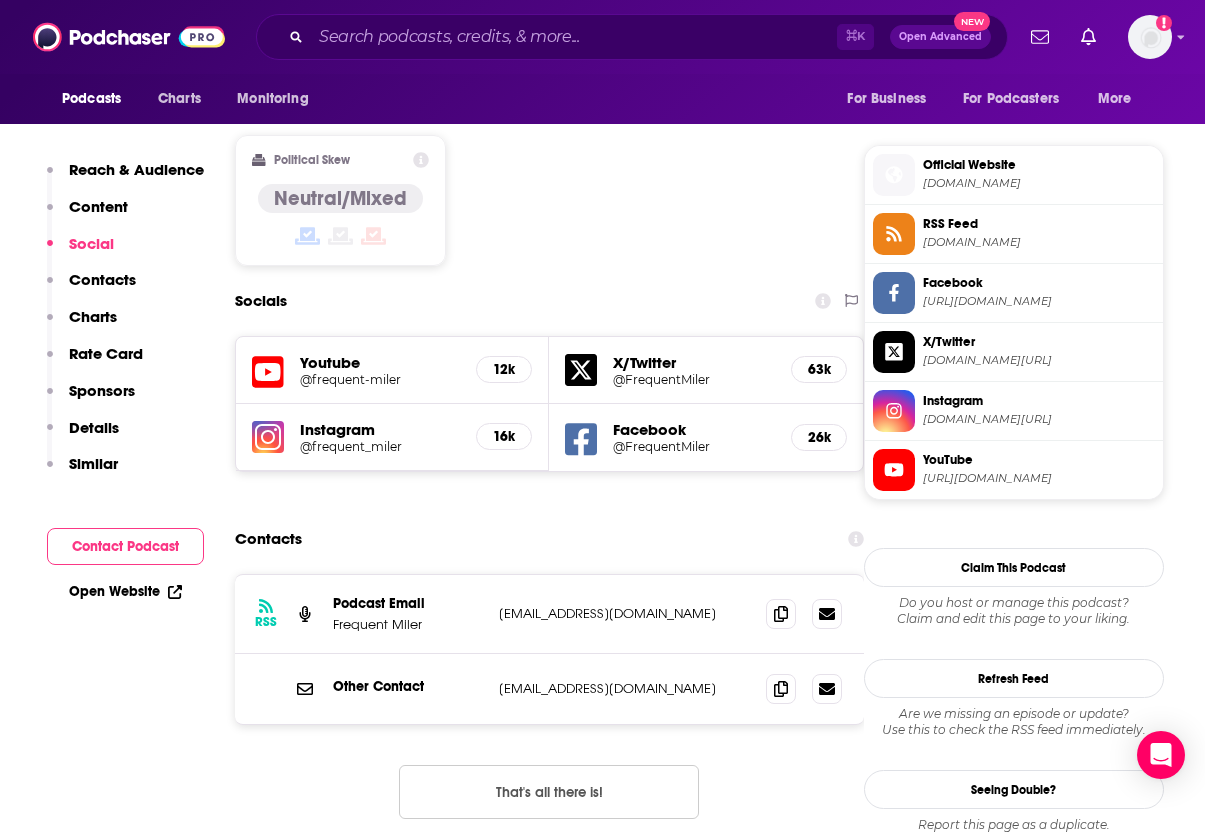 click on "Reach & Audience Content Social Contacts Charts Rate Card Sponsors Details Similar" at bounding box center (125, 325) 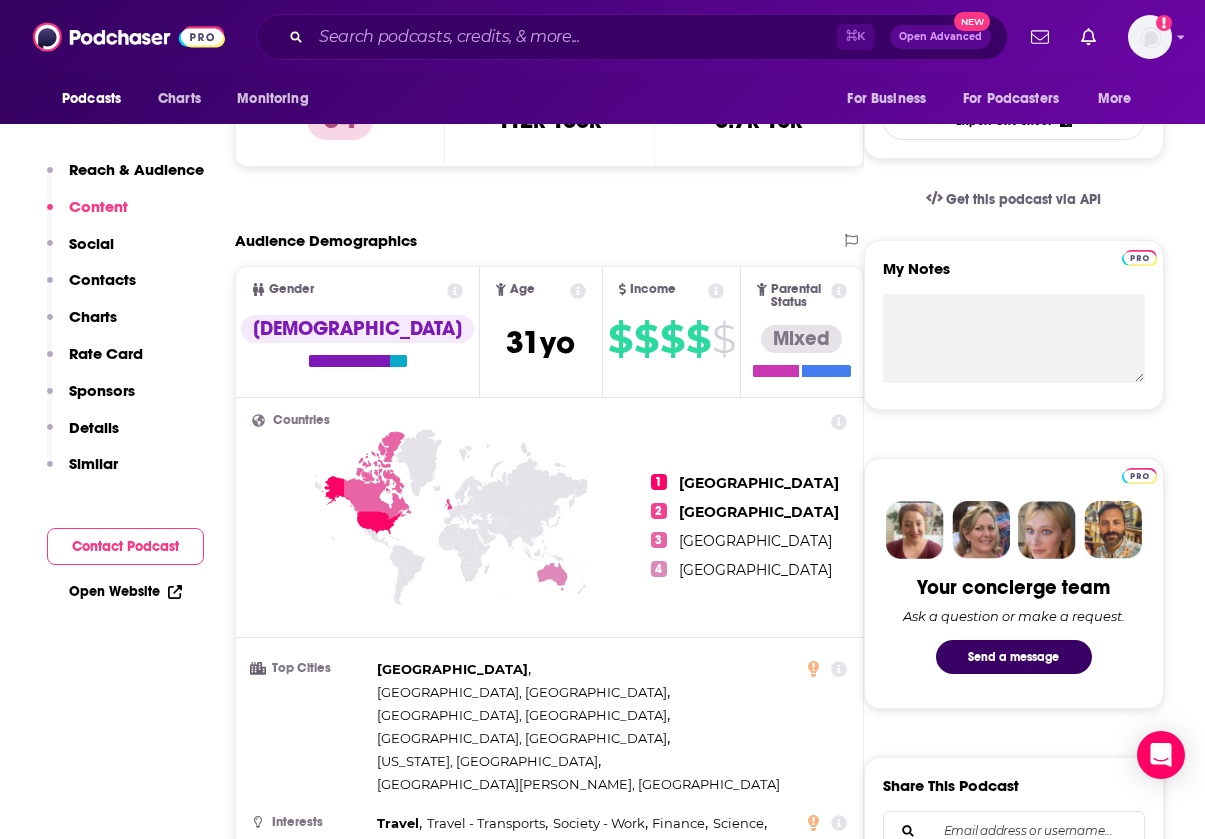 scroll, scrollTop: 457, scrollLeft: 0, axis: vertical 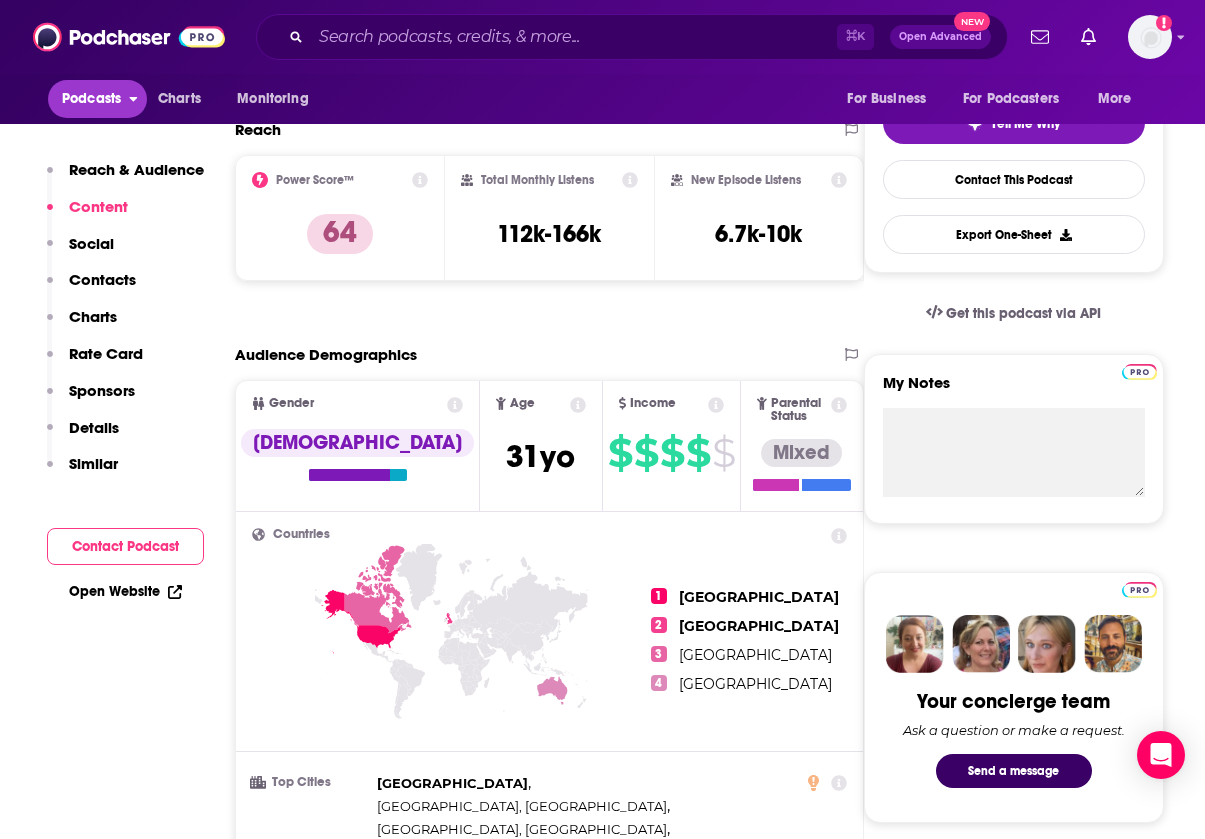 click on "Podcasts" at bounding box center [91, 99] 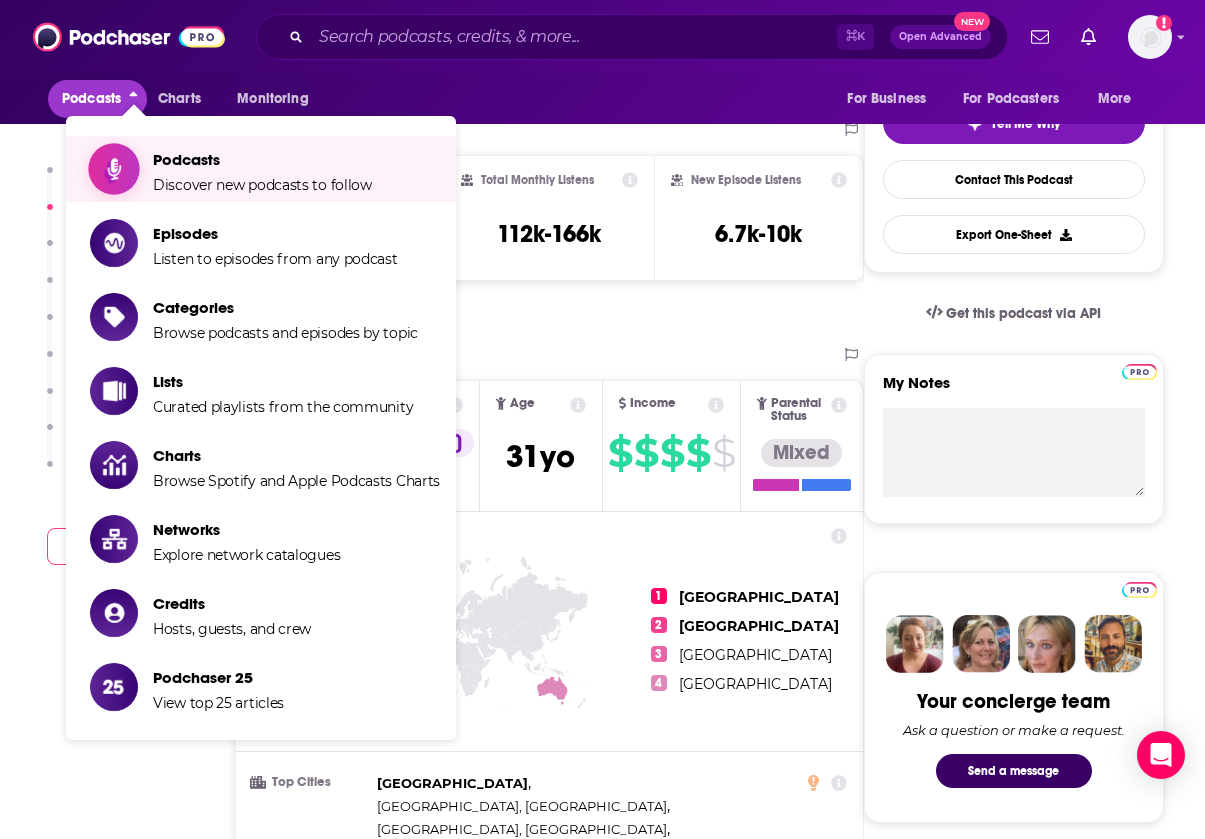 click on "Discover new podcasts to follow" at bounding box center [262, 185] 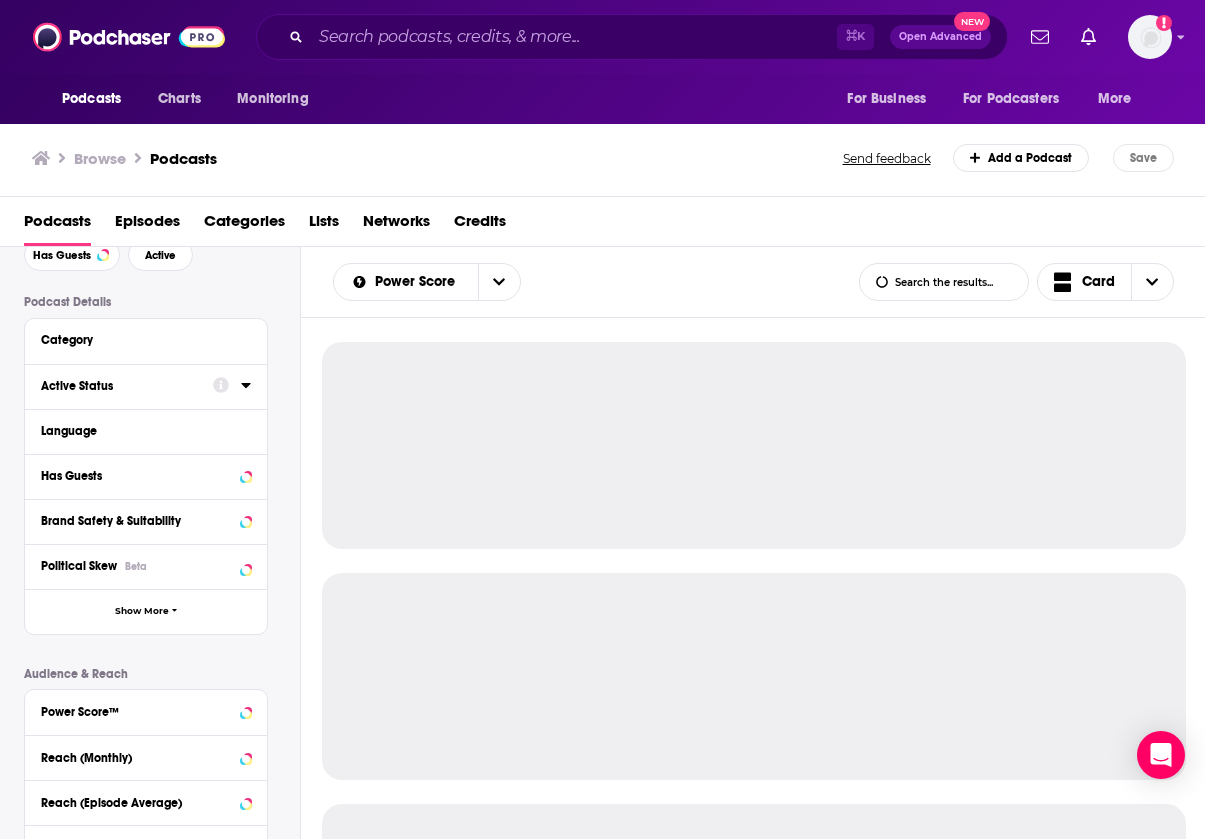 scroll, scrollTop: 110, scrollLeft: 0, axis: vertical 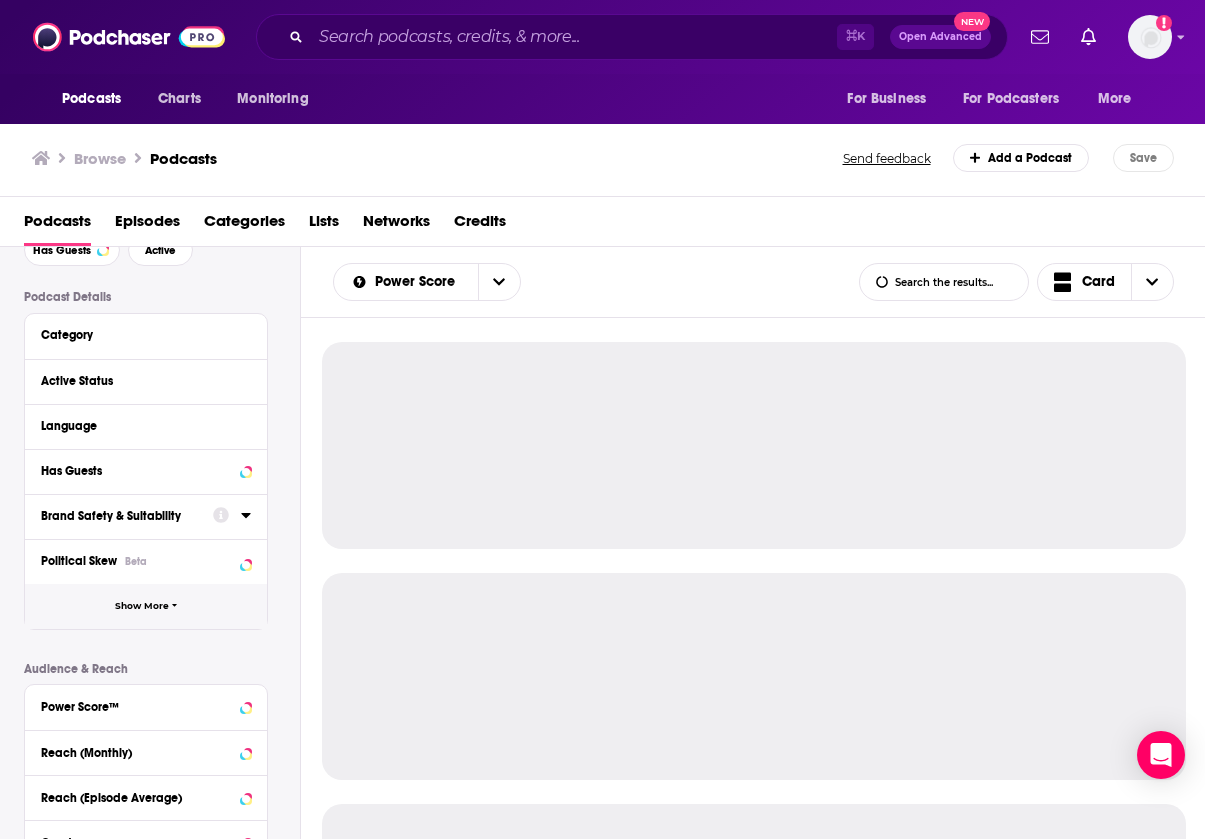 click on "Show More" at bounding box center [142, 606] 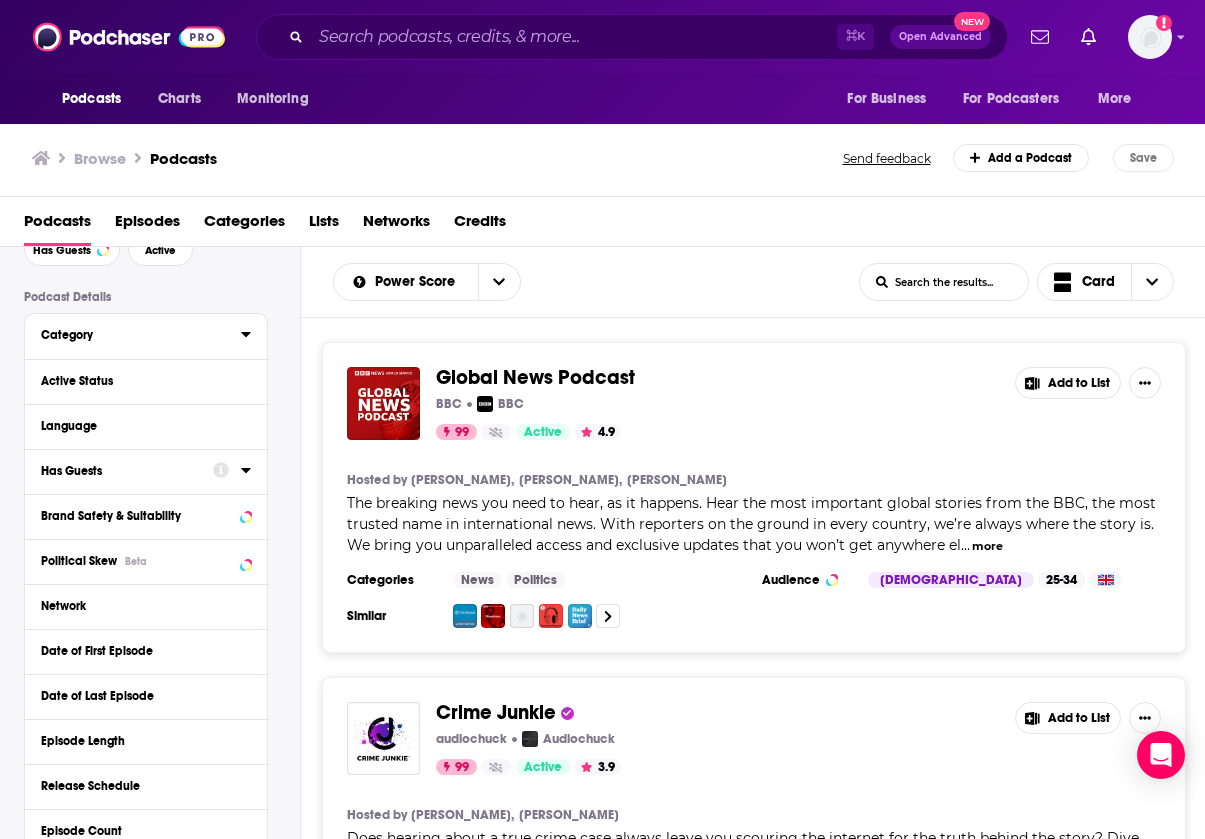click on "Category" at bounding box center [141, 334] 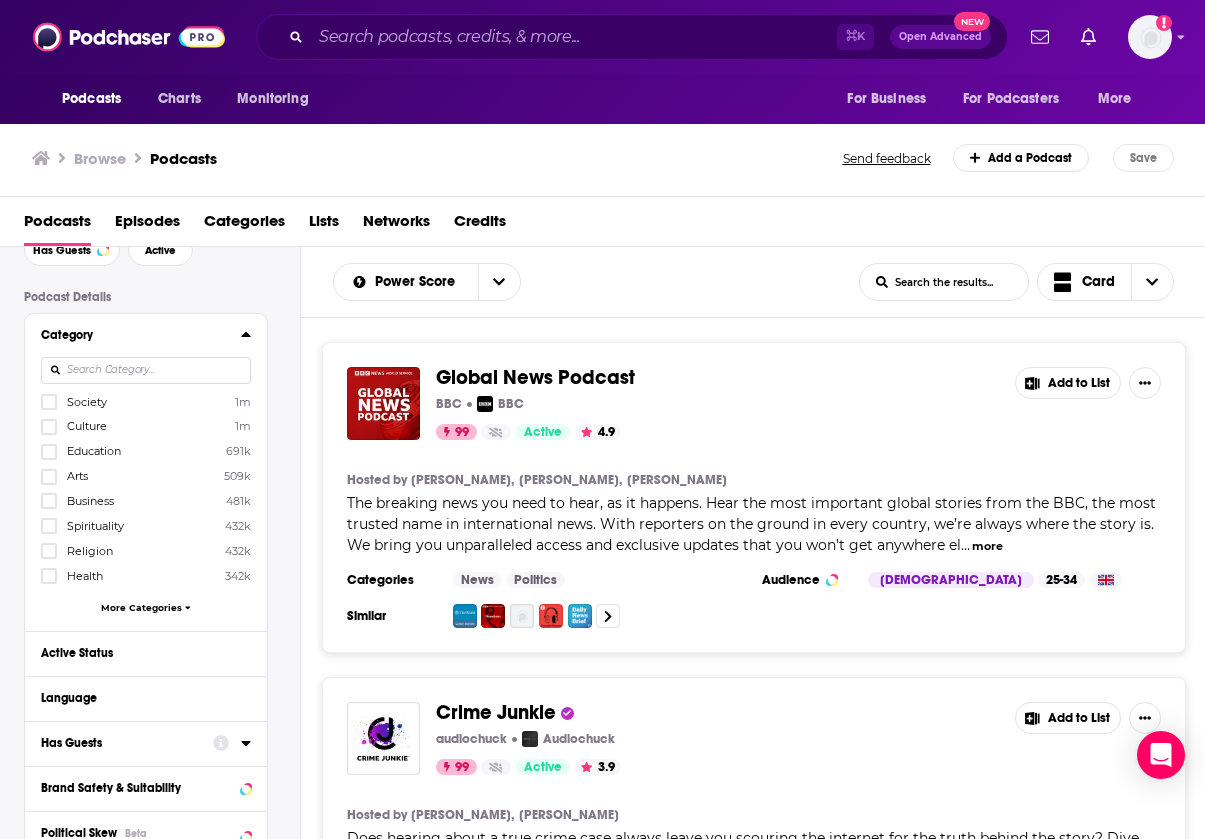 click at bounding box center [146, 370] 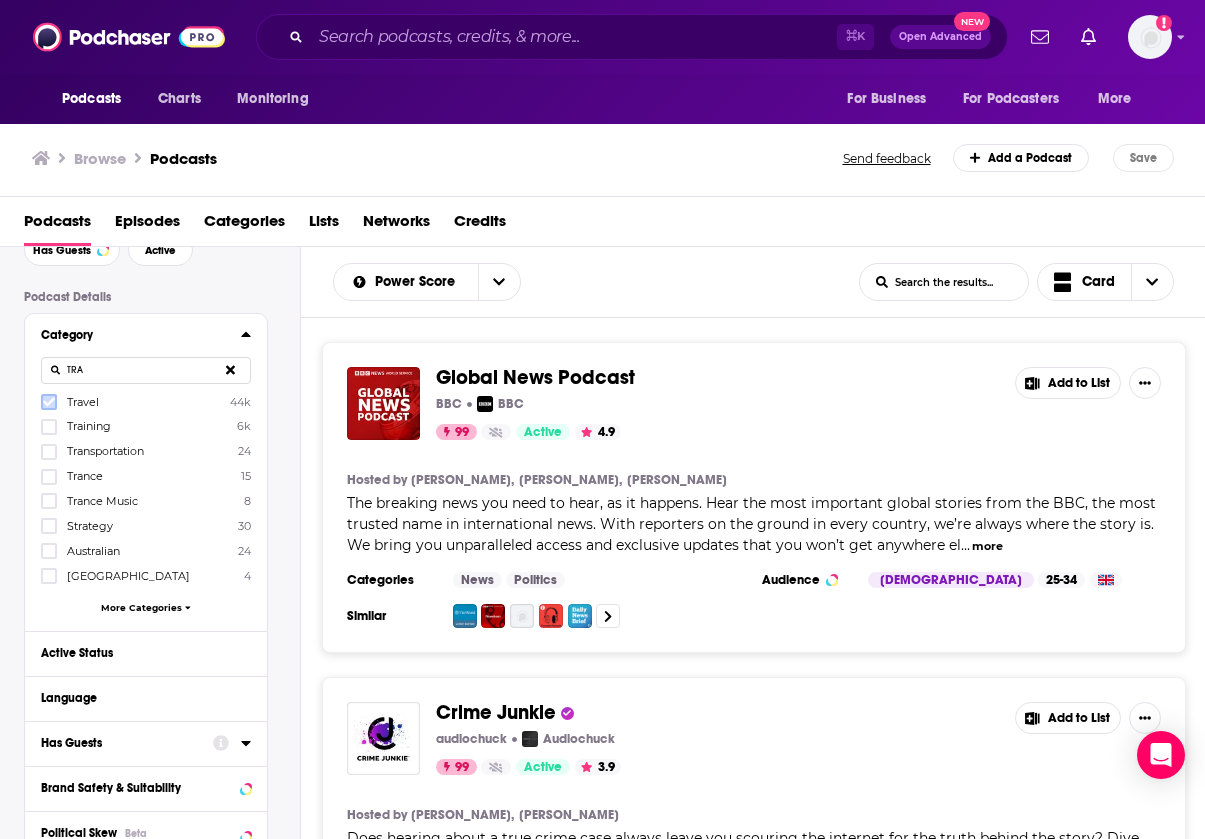type on "TRA" 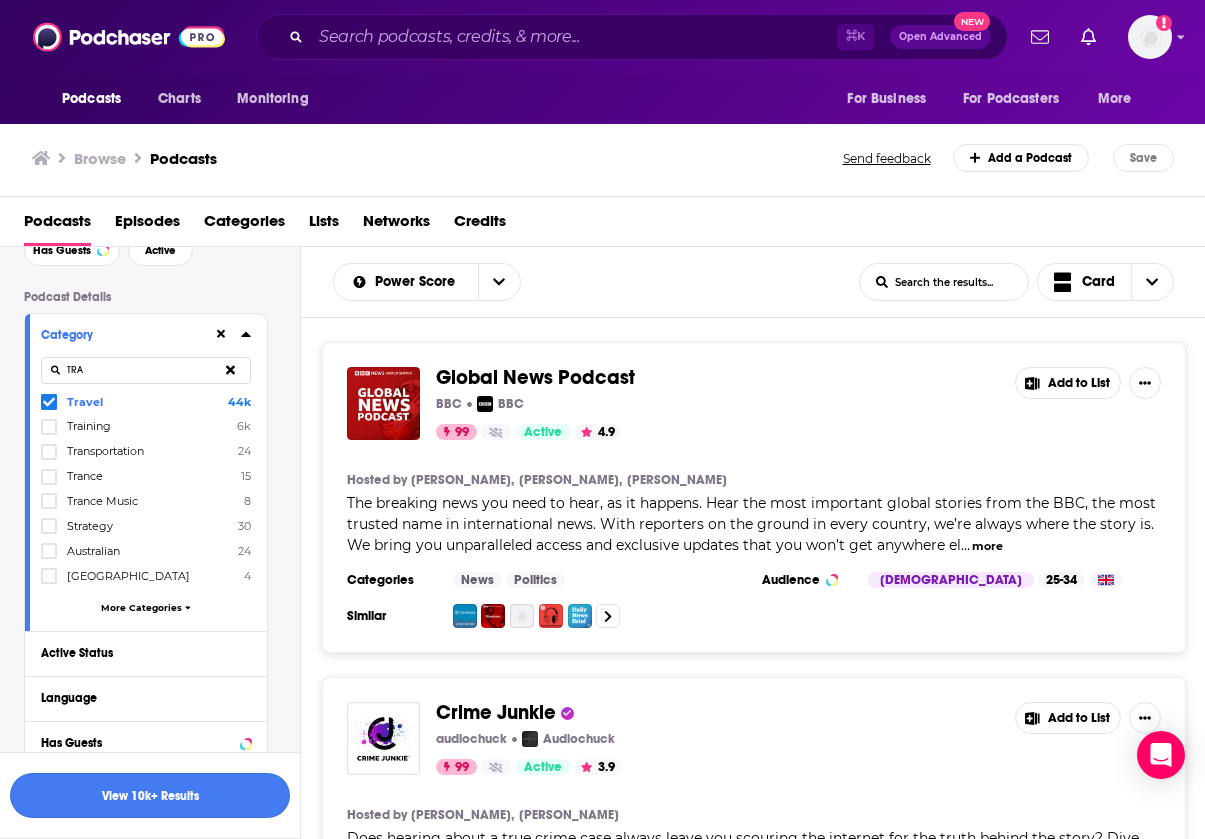 click on "View 10k+ Results" at bounding box center (150, 795) 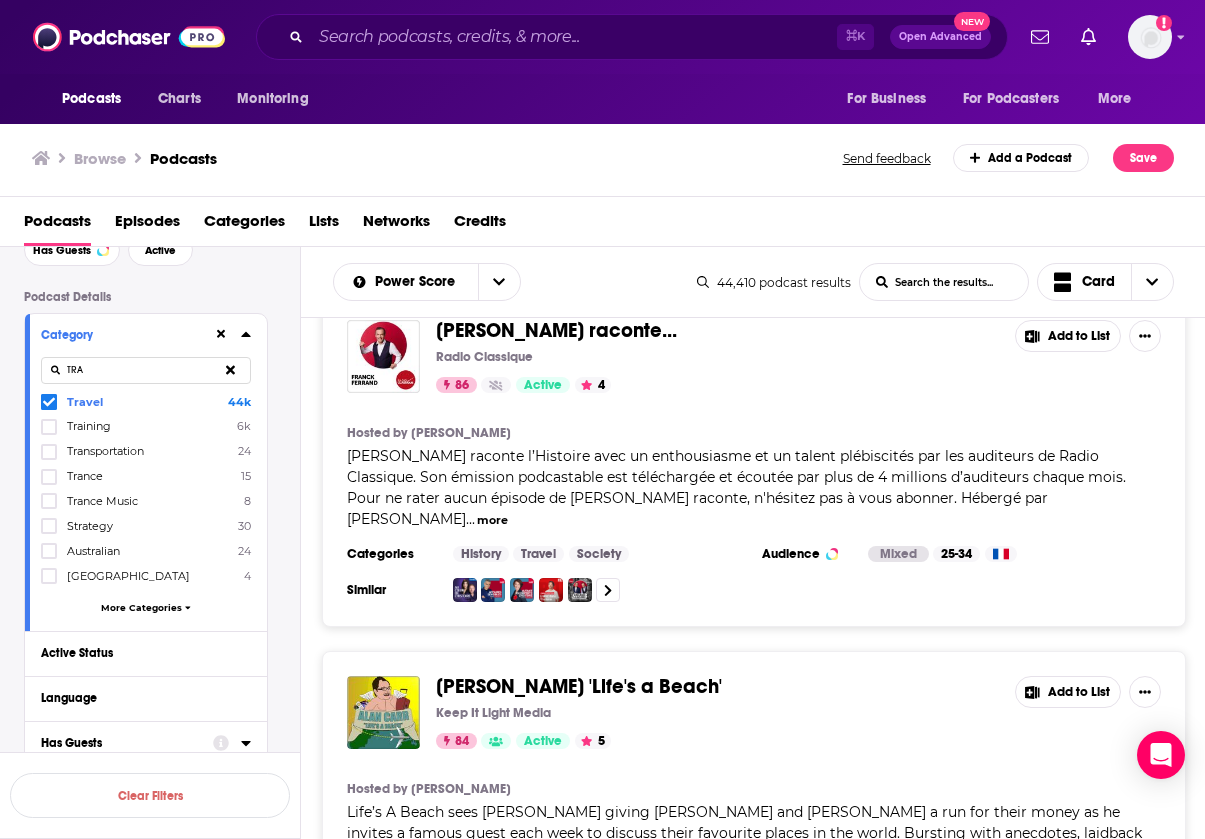 scroll, scrollTop: 29, scrollLeft: 0, axis: vertical 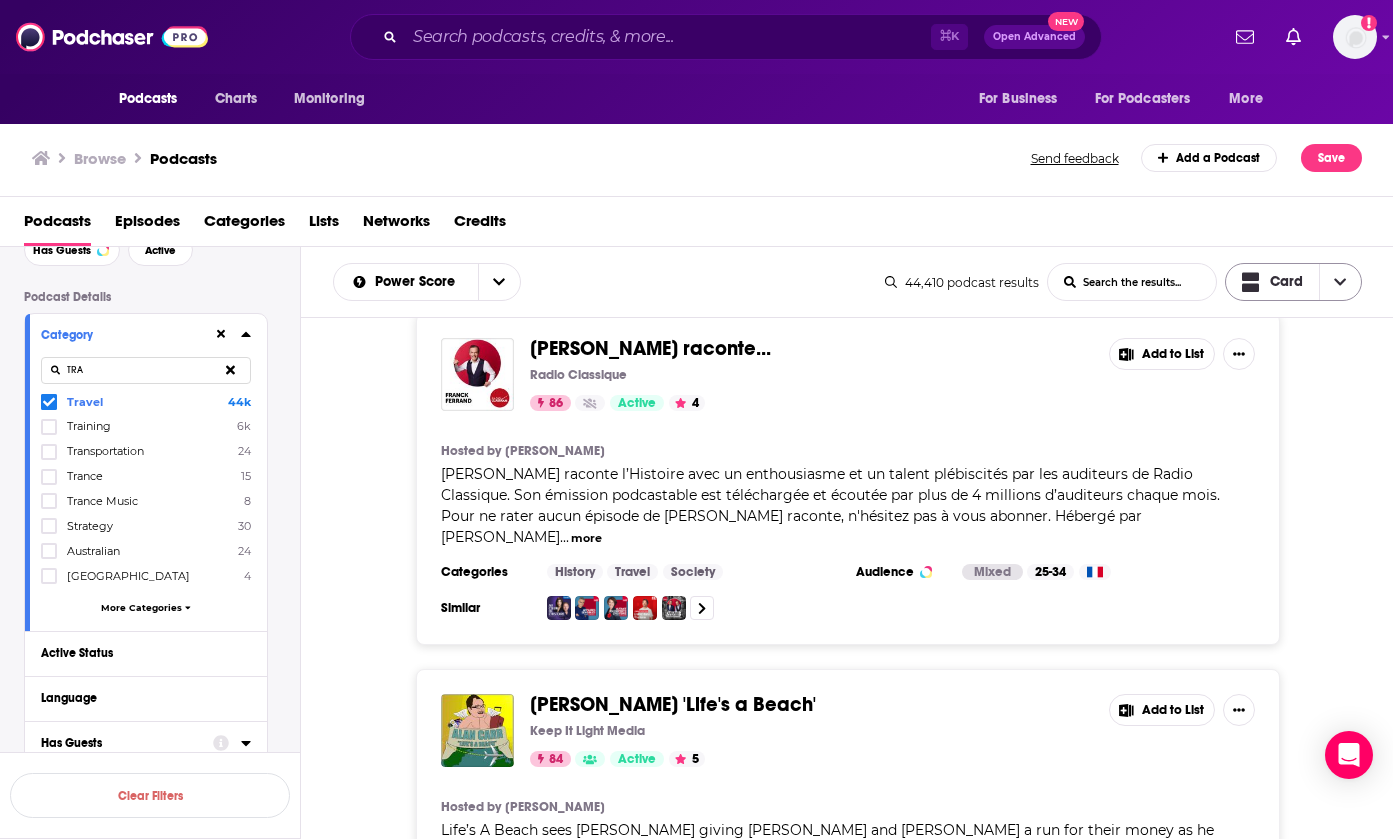 click on "Card" at bounding box center [1286, 282] 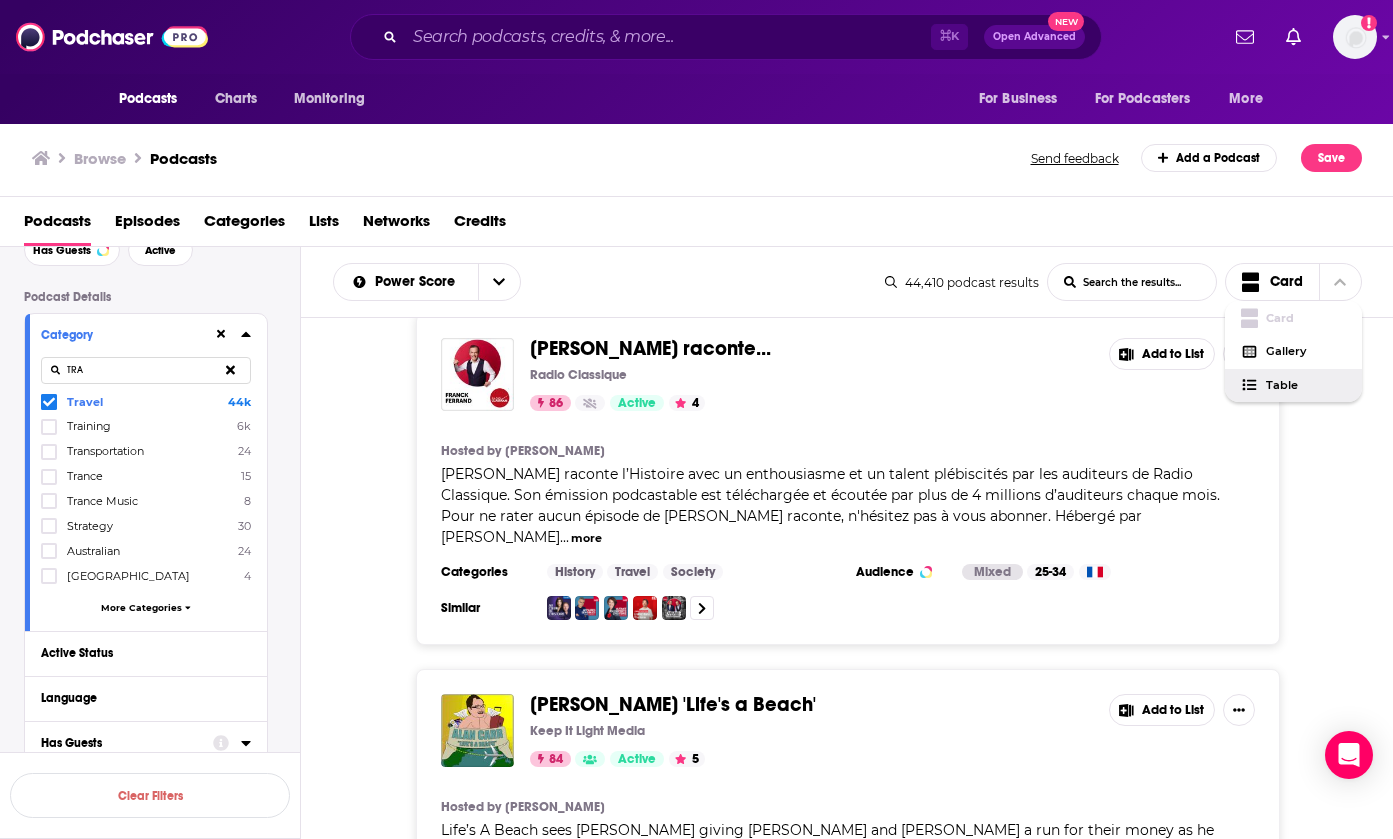 click on "Table" at bounding box center (1306, 385) 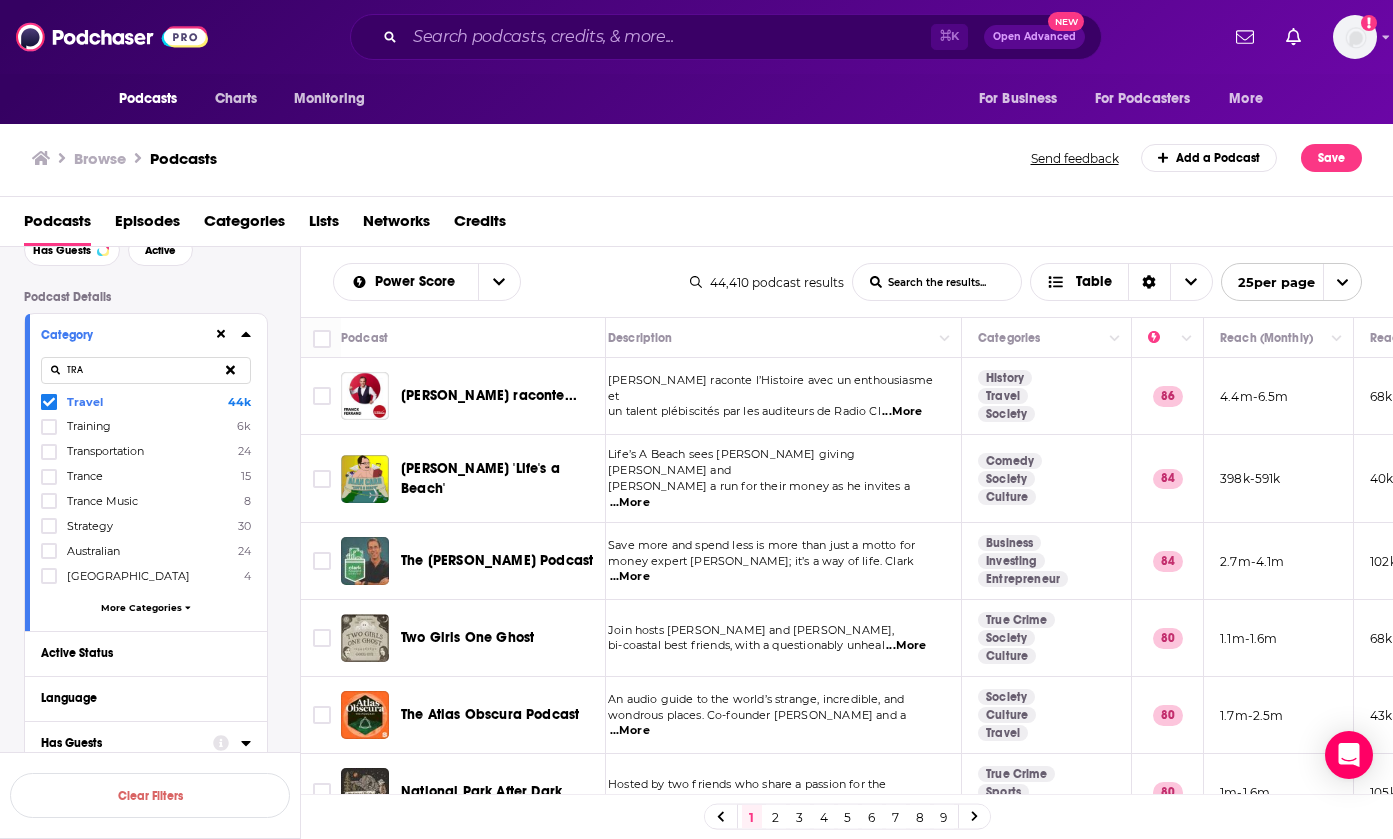 scroll, scrollTop: 0, scrollLeft: 14, axis: horizontal 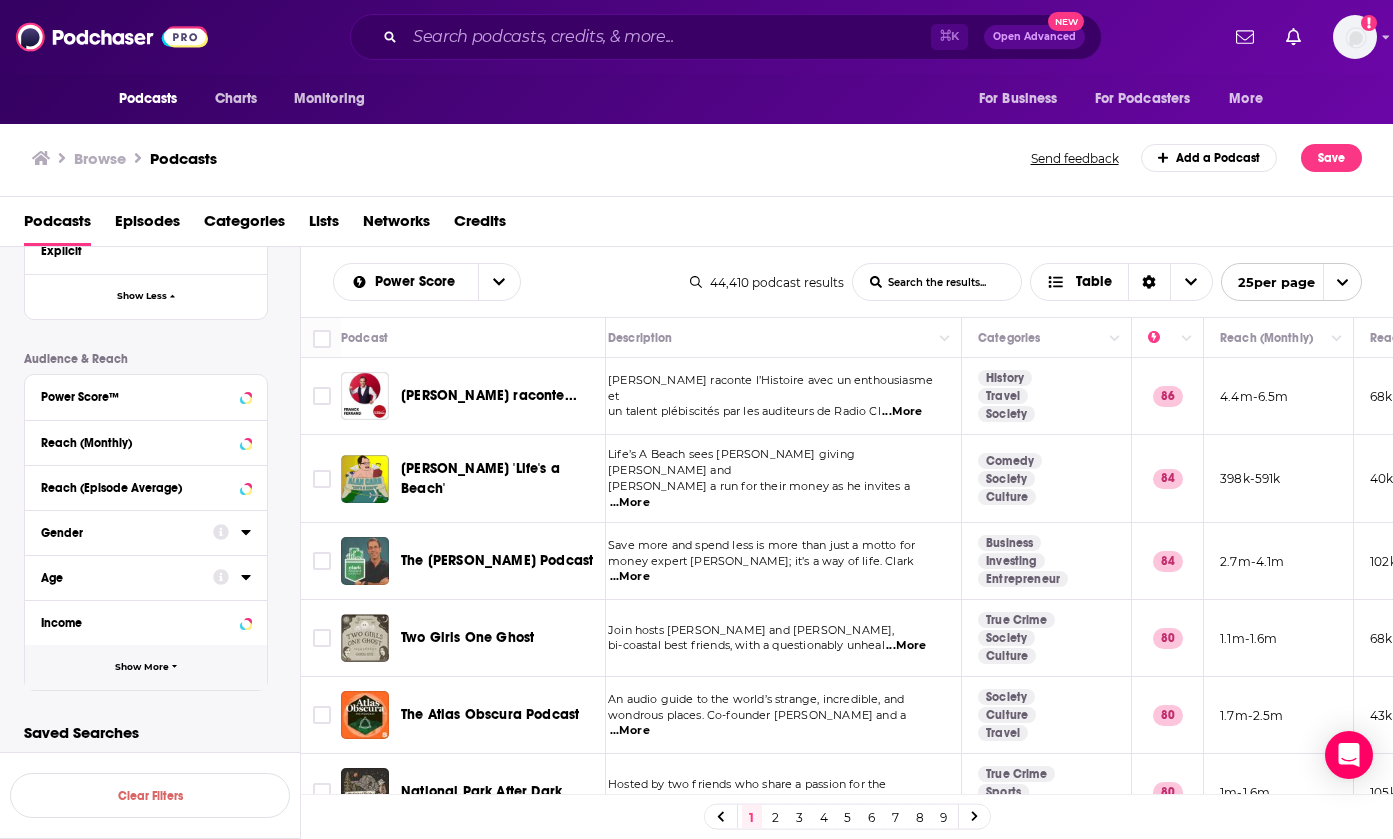 click on "Show More" at bounding box center (146, 667) 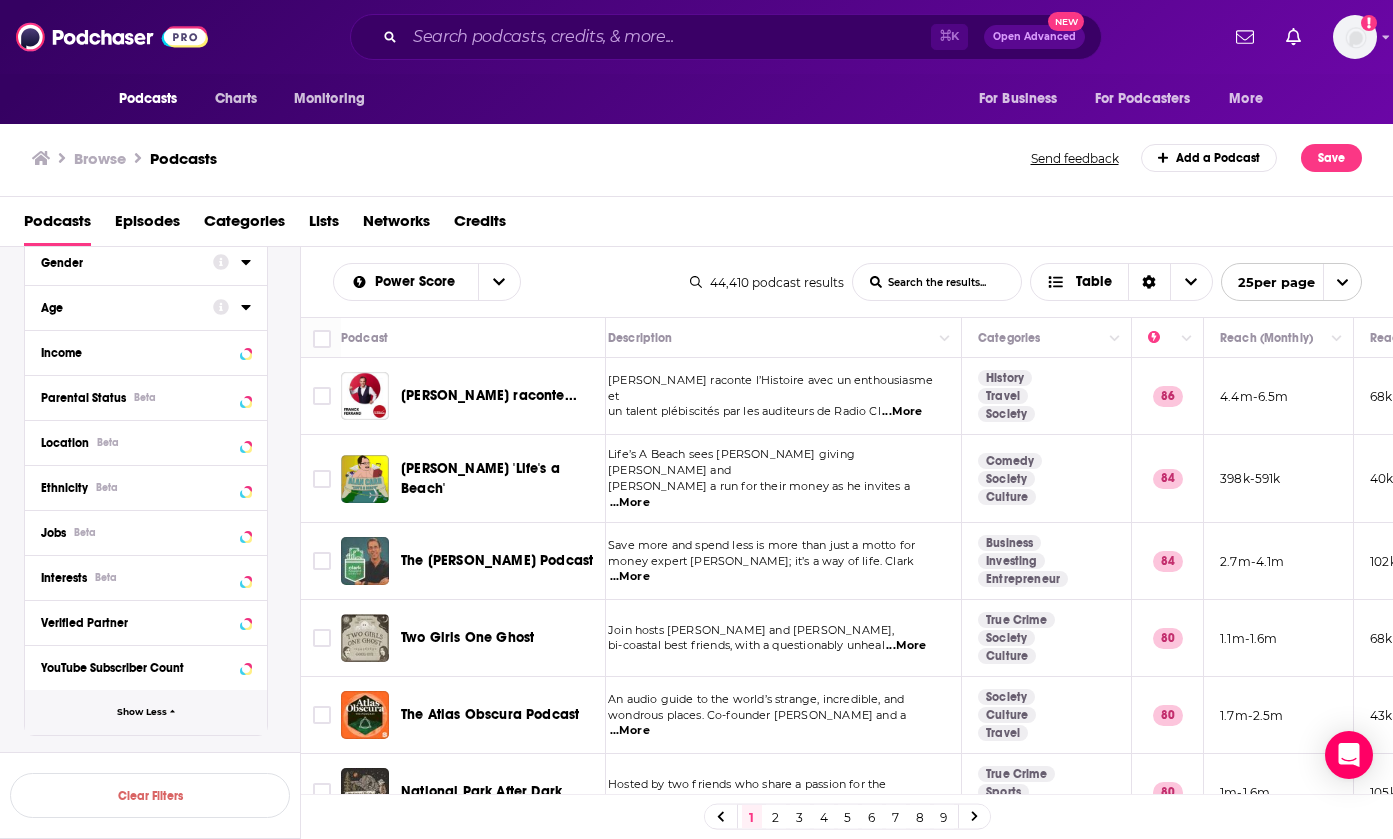 scroll, scrollTop: 1376, scrollLeft: 0, axis: vertical 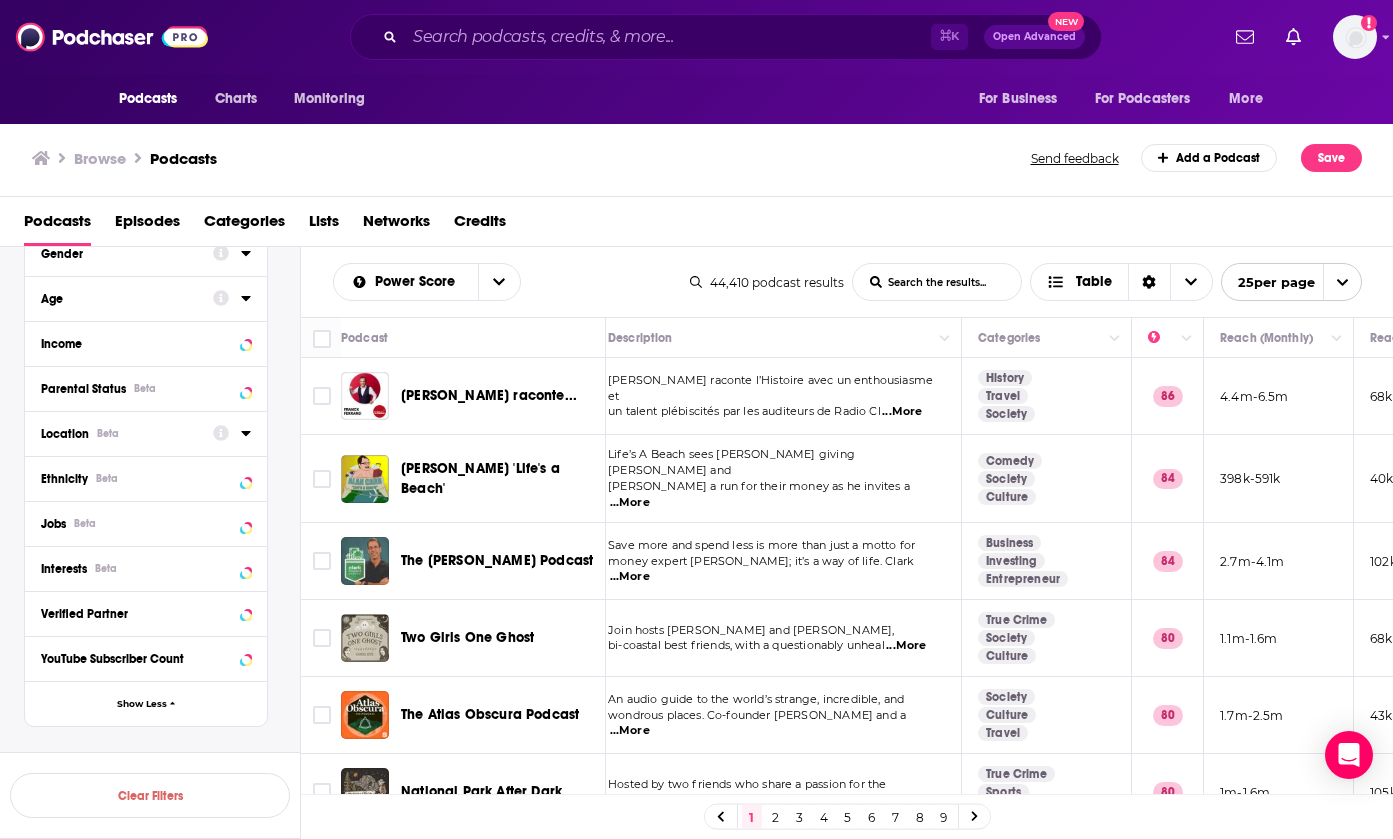 click on "Location Beta" at bounding box center (127, 432) 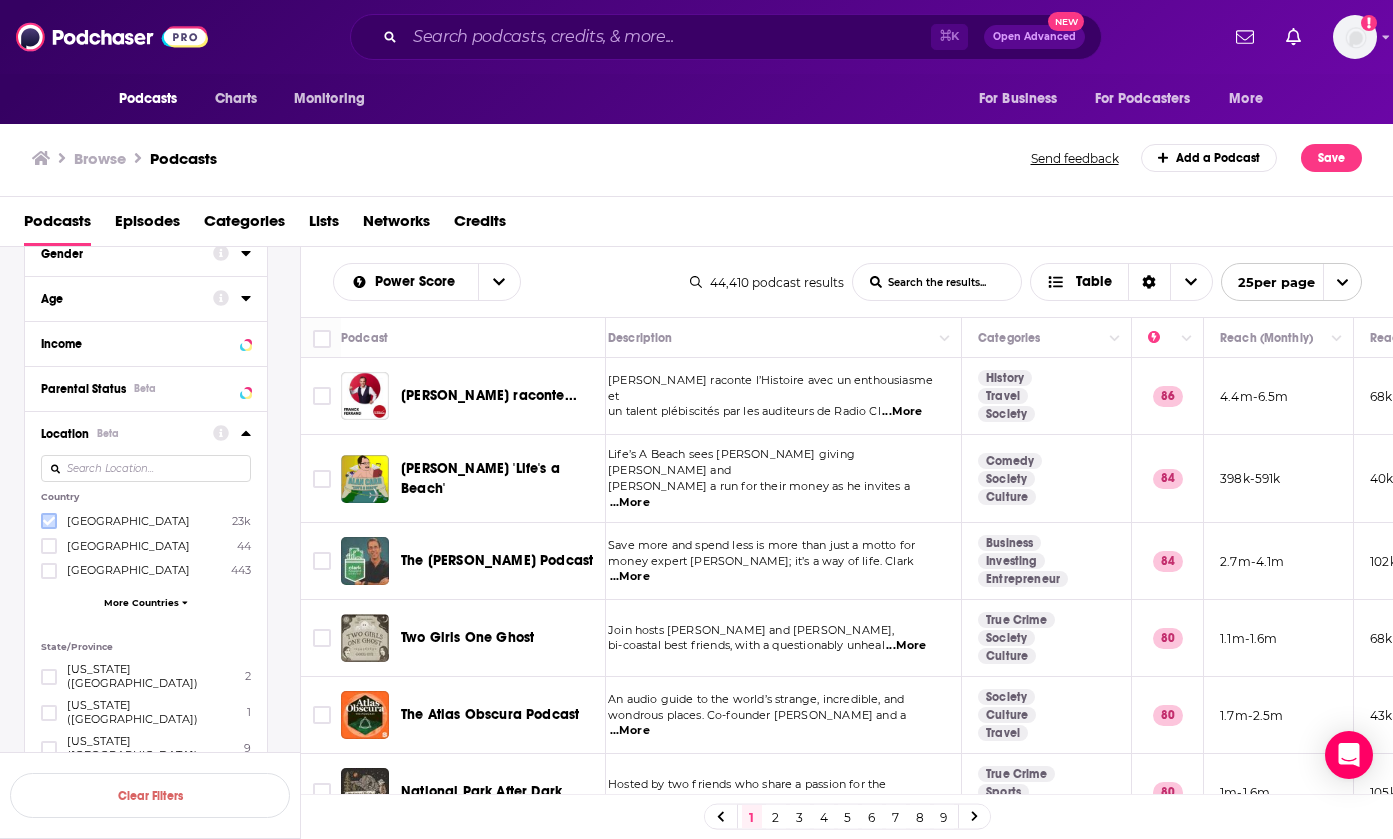 click 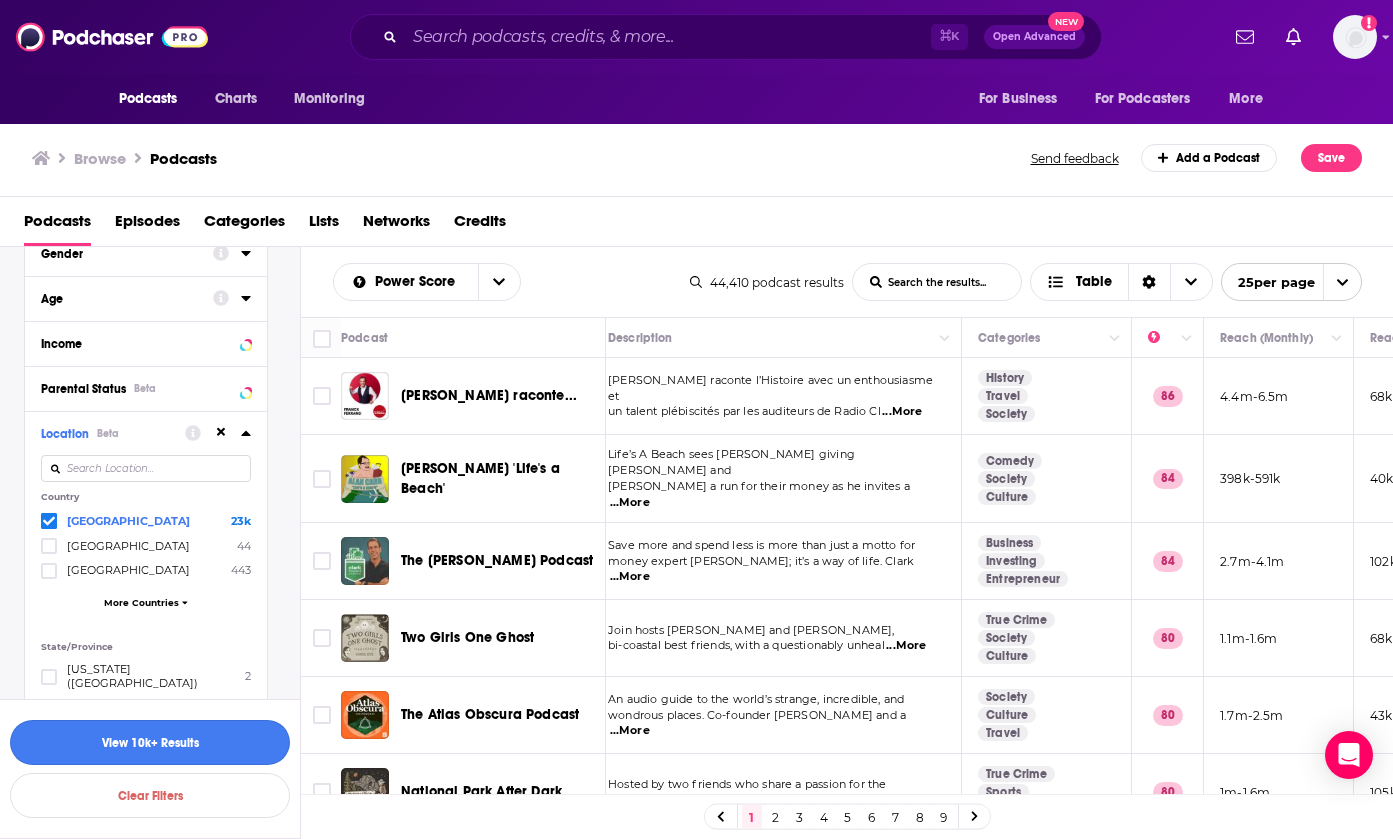 click on "View 10k+ Results" at bounding box center [150, 742] 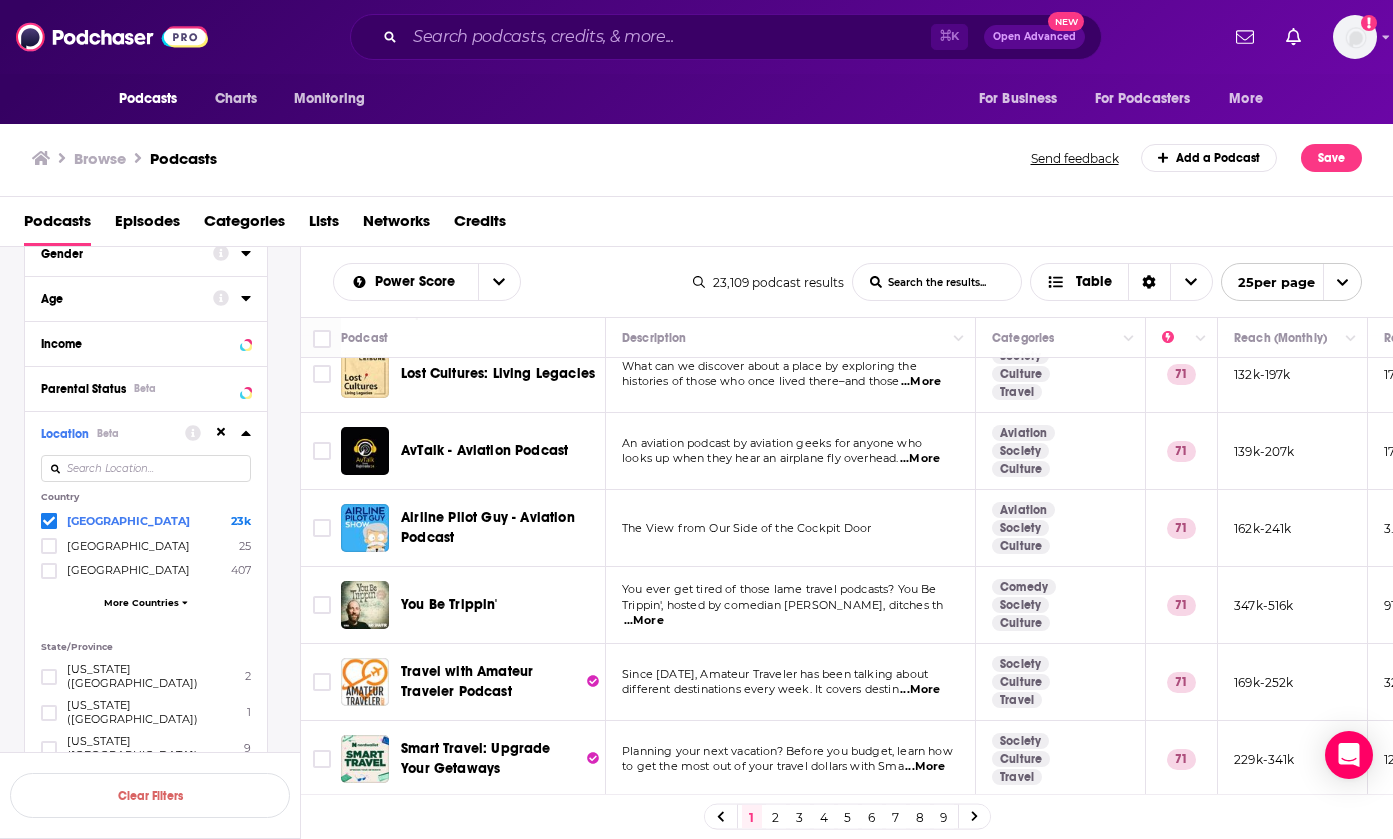 scroll, scrollTop: 1334, scrollLeft: 0, axis: vertical 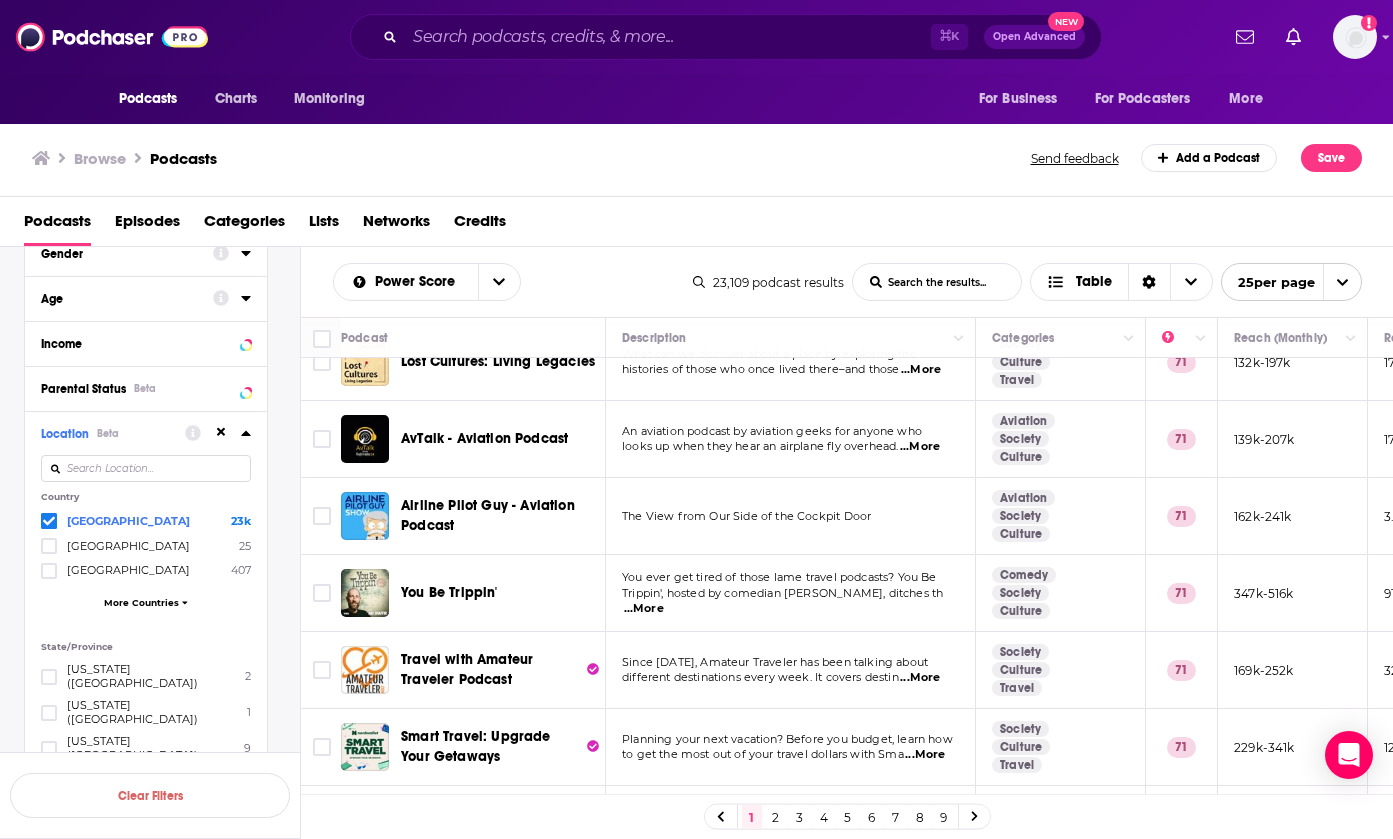 click on "Trippin', hosted by comedian [PERSON_NAME], ditches th" at bounding box center [782, 593] 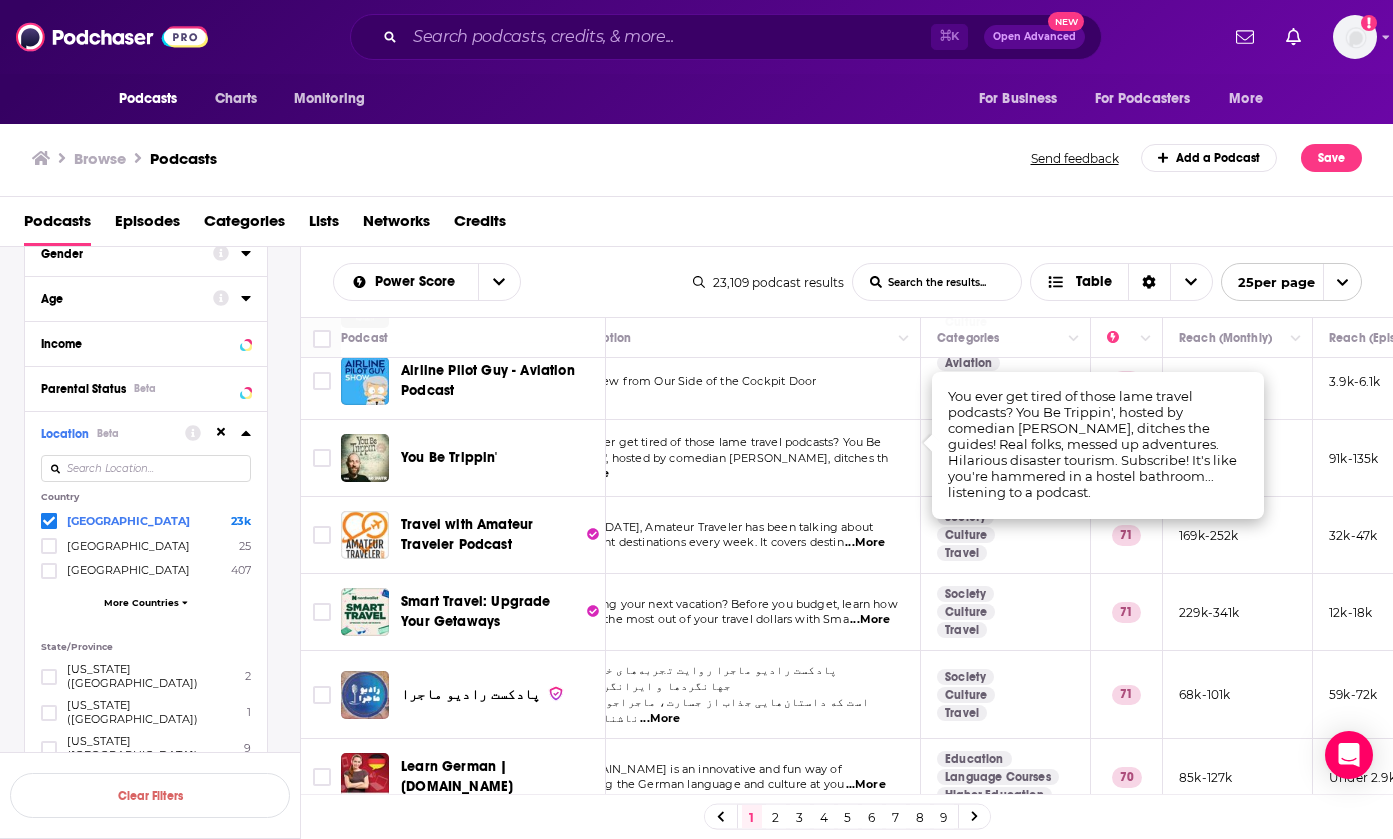 scroll, scrollTop: 1469, scrollLeft: 68, axis: both 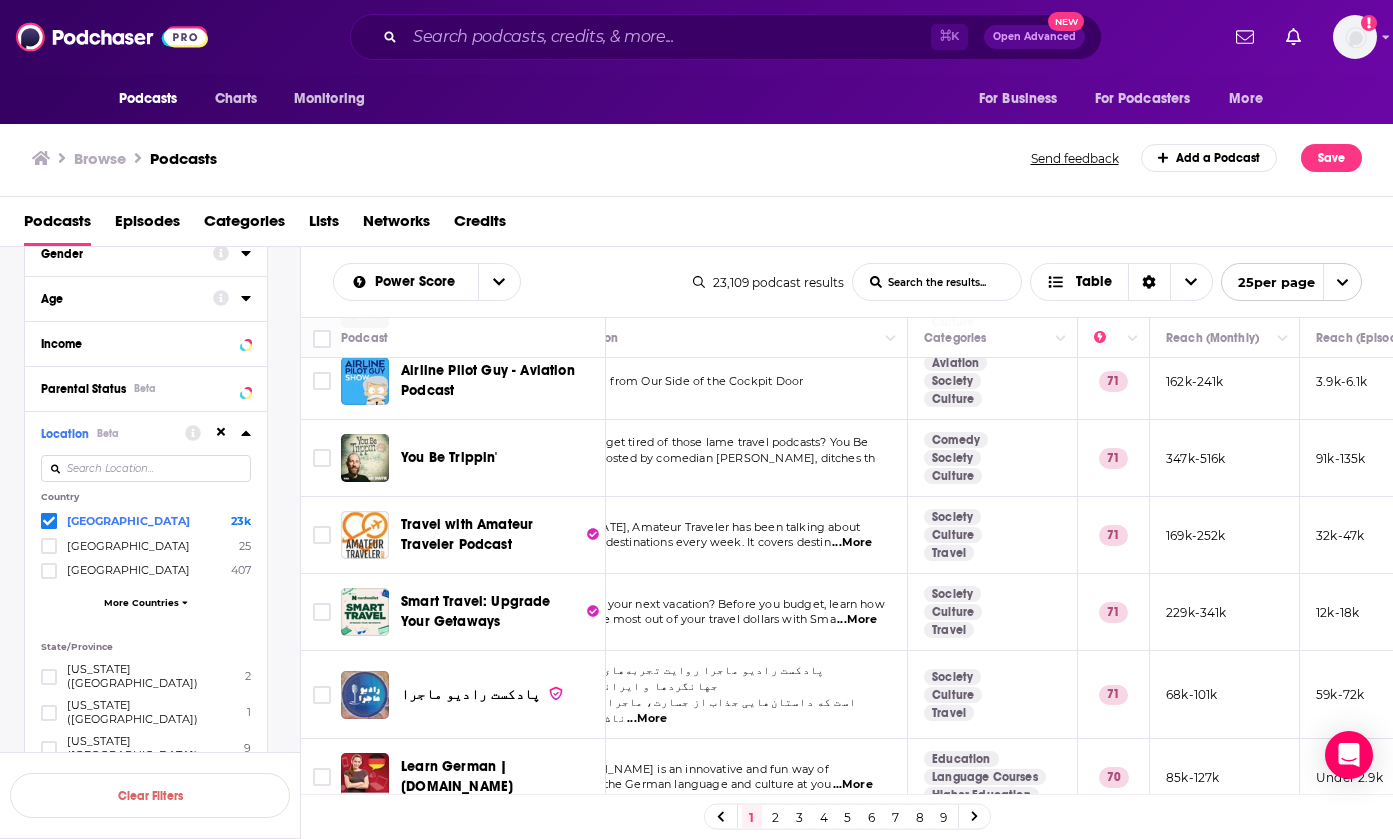 click on "Since [DATE], Amateur Traveler has been talking about different destinations every week. It covers destin  ...More" at bounding box center [723, 535] 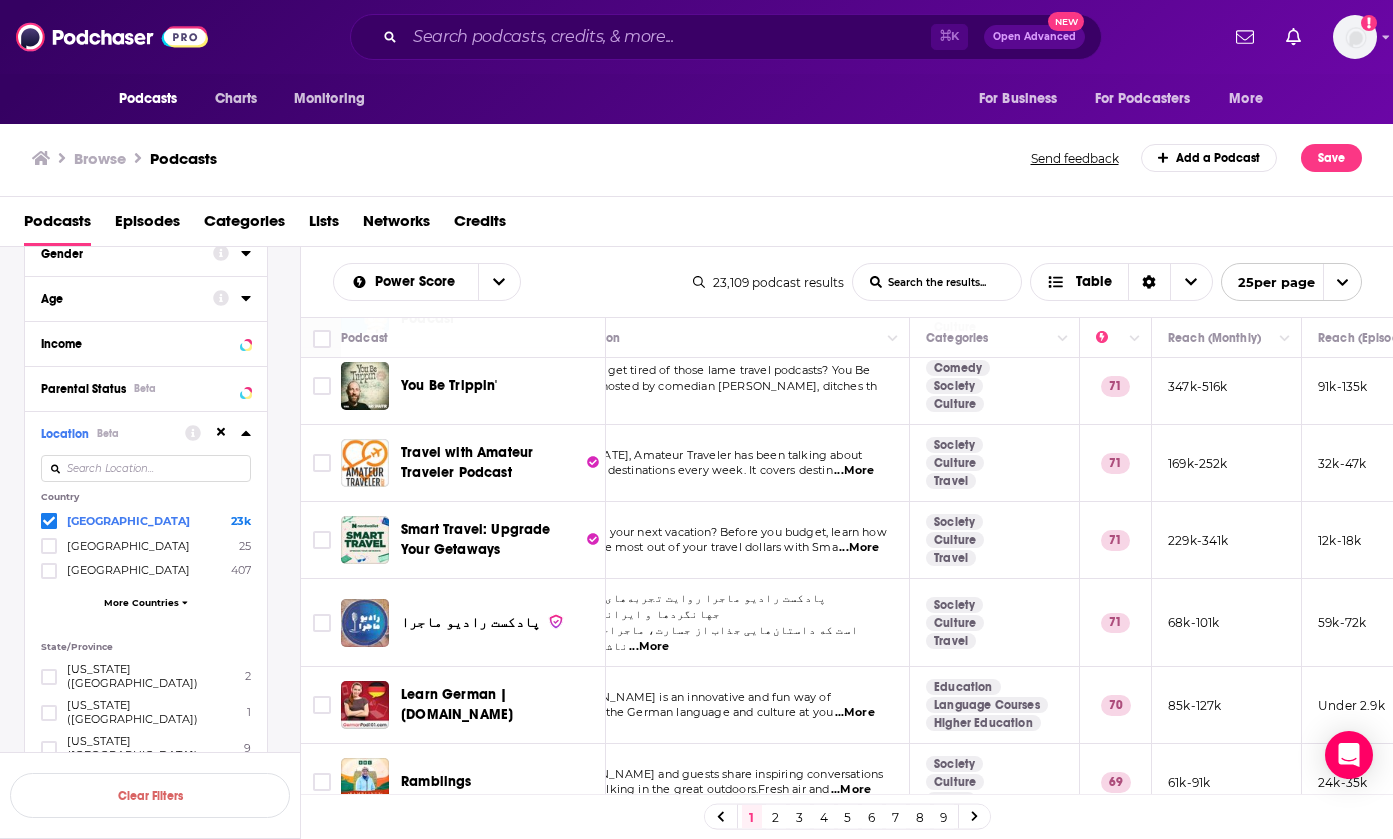 scroll, scrollTop: 1535, scrollLeft: 66, axis: both 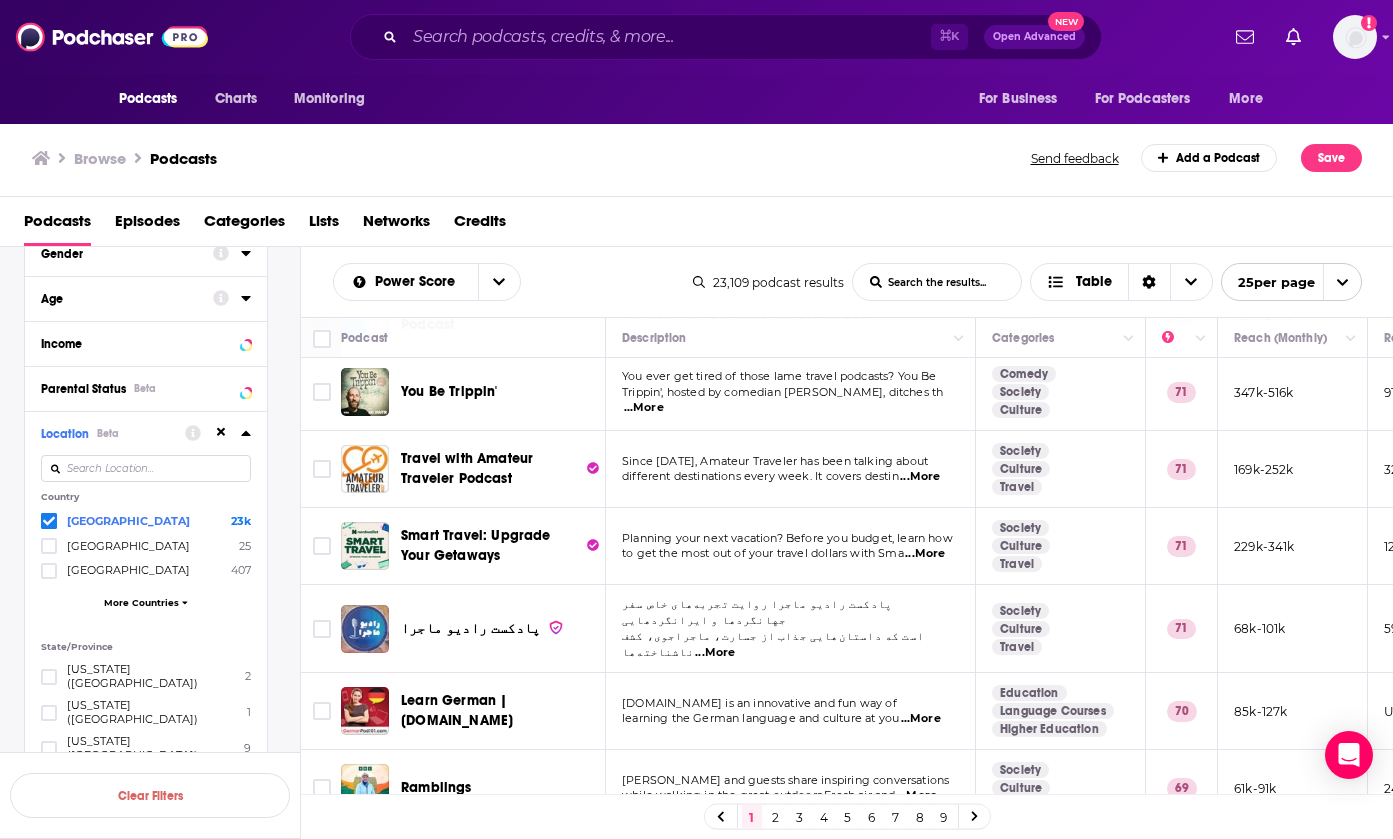 click on "2" at bounding box center [776, 817] 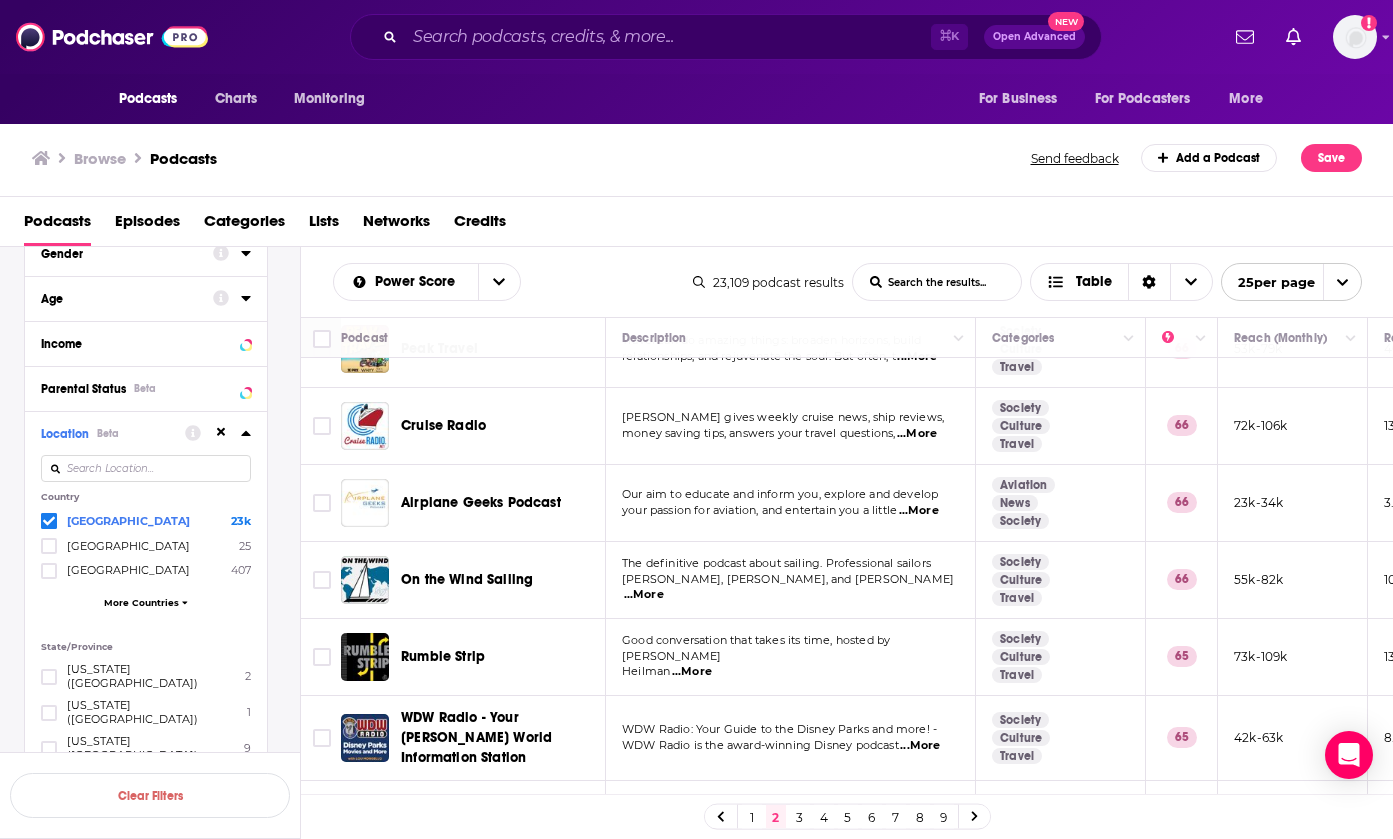 scroll, scrollTop: 1511, scrollLeft: 0, axis: vertical 